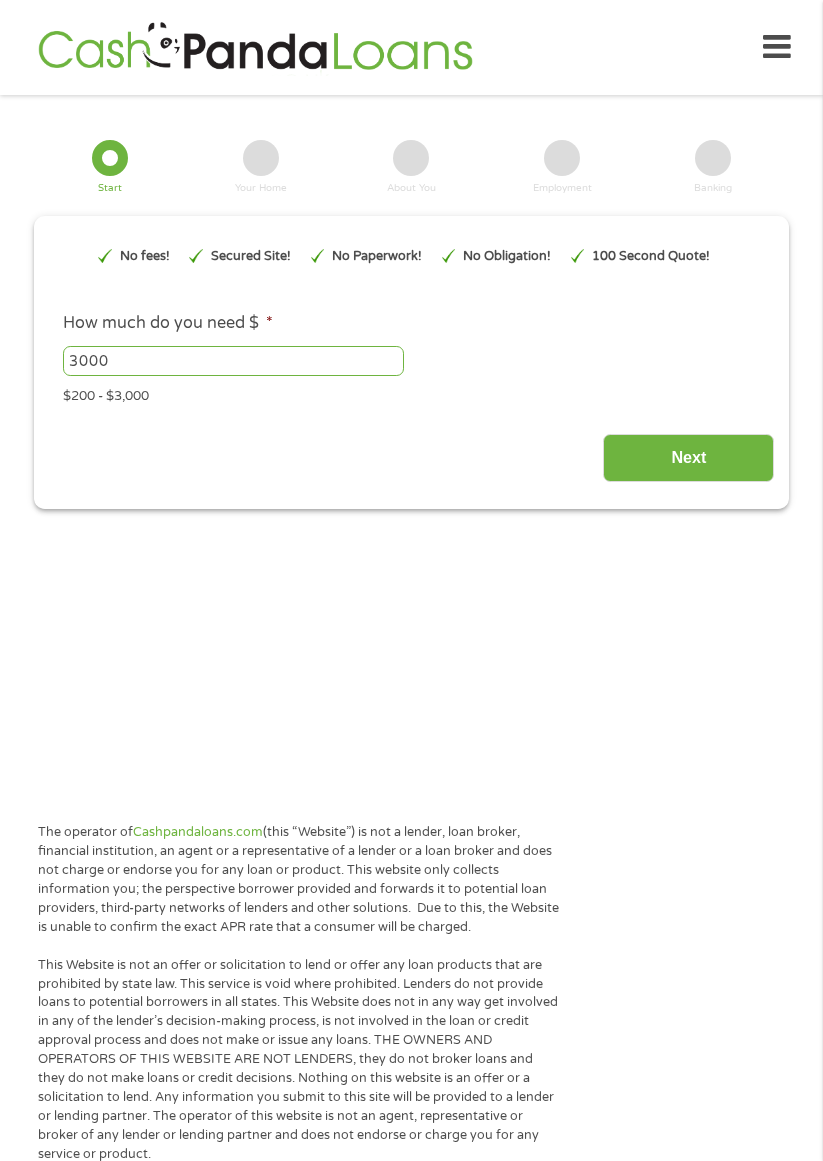 scroll, scrollTop: 0, scrollLeft: 0, axis: both 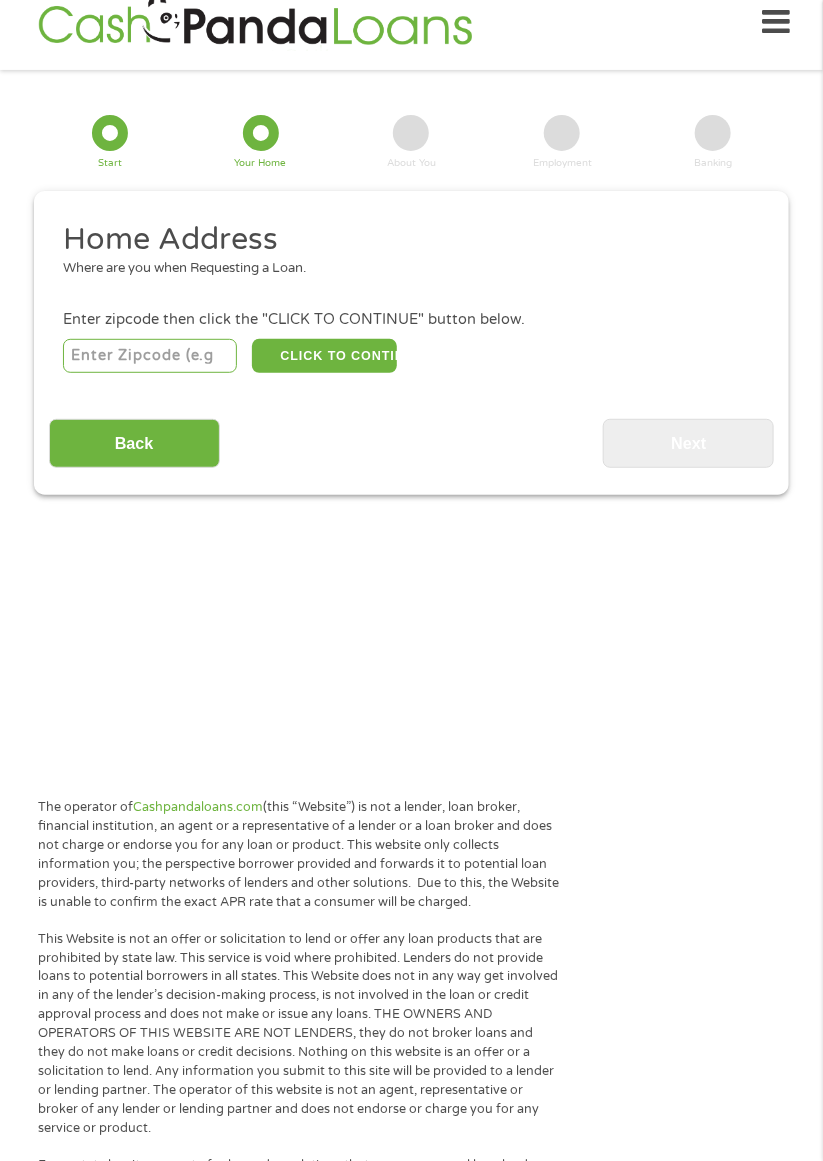 click at bounding box center [150, 356] 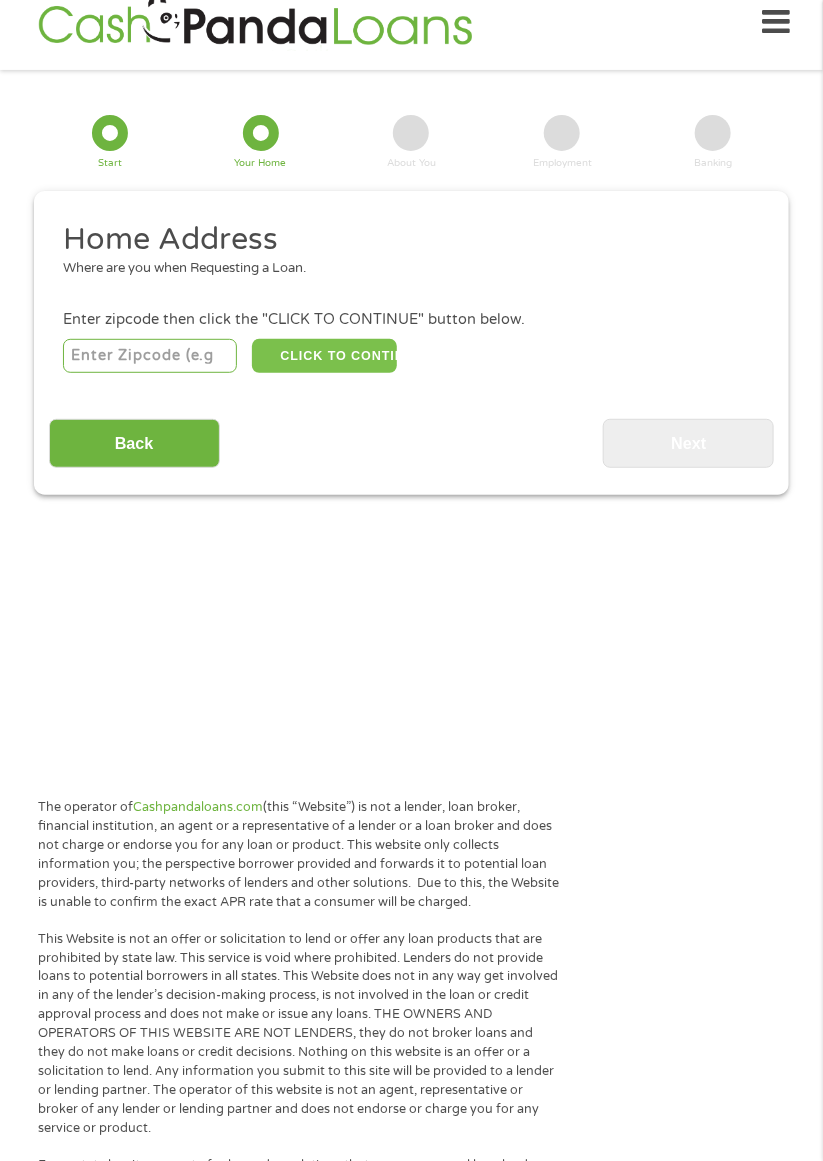 click on "CLICK TO CONTINUE" at bounding box center [324, 356] 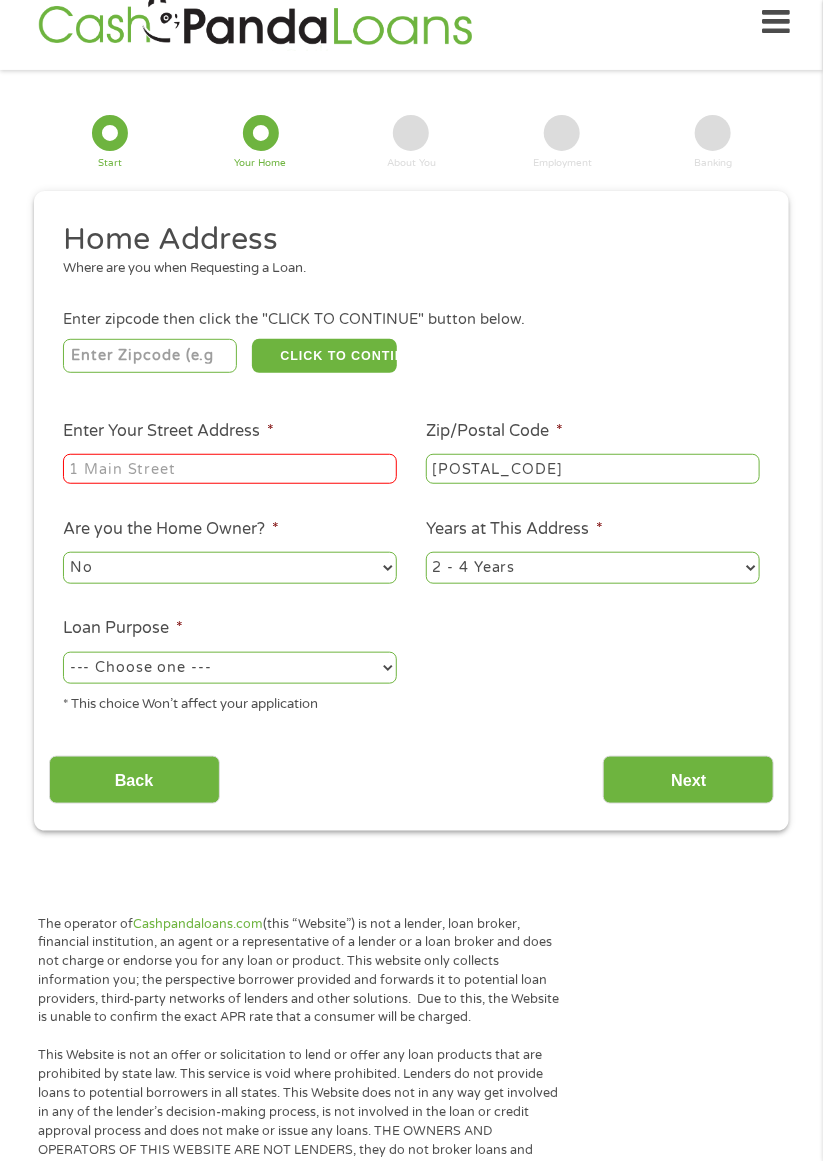click on "Enter Your Street Address *" at bounding box center [230, 469] 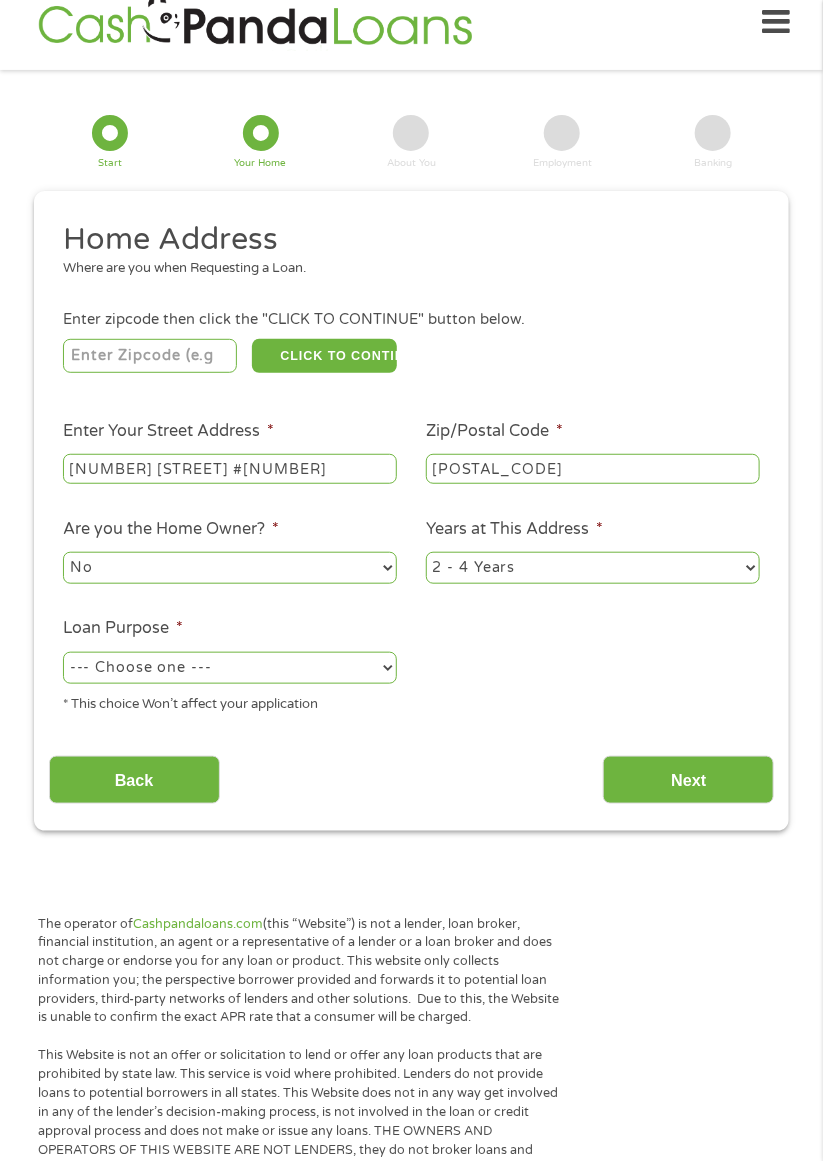 type on "[NUMBER] [STREET] #[NUMBER]" 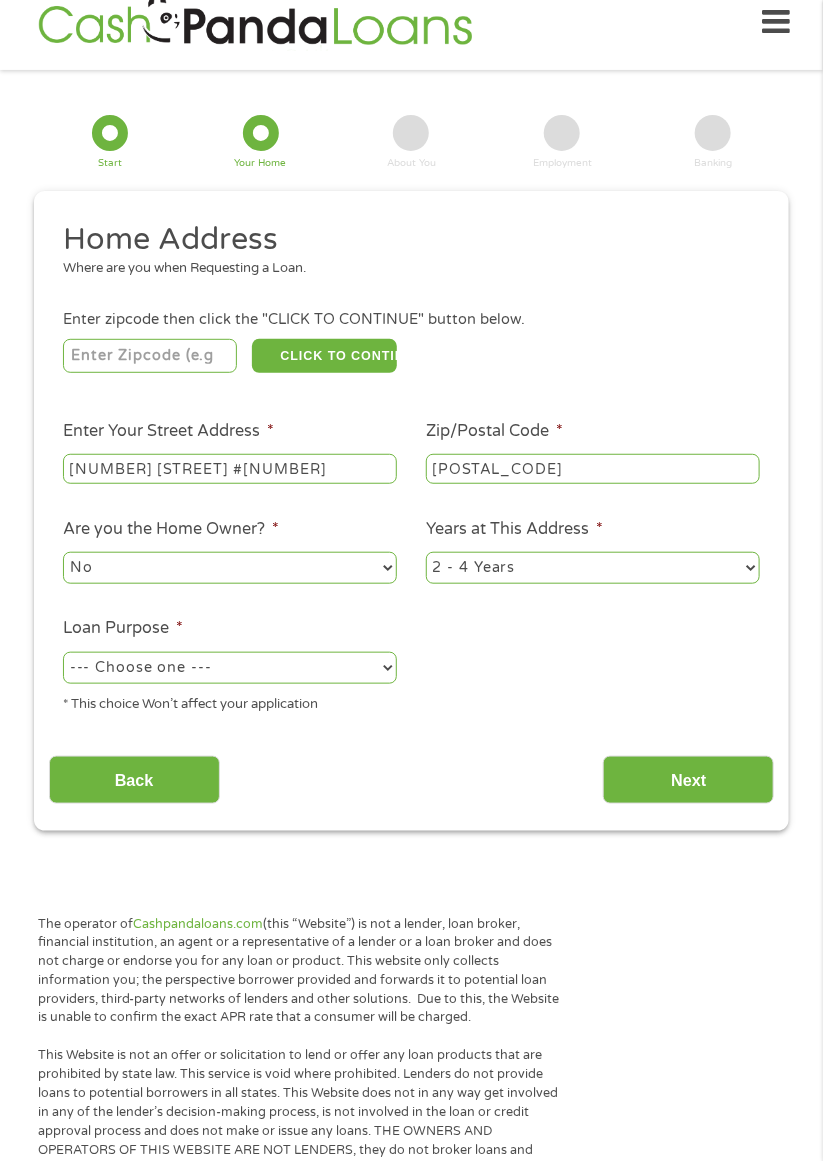 click on "--- Choose one --- Pay Bills Debt Consolidation Home Improvement Major Purchase Car Loan Short Term Cash Medical Expenses Other" at bounding box center (230, 668) 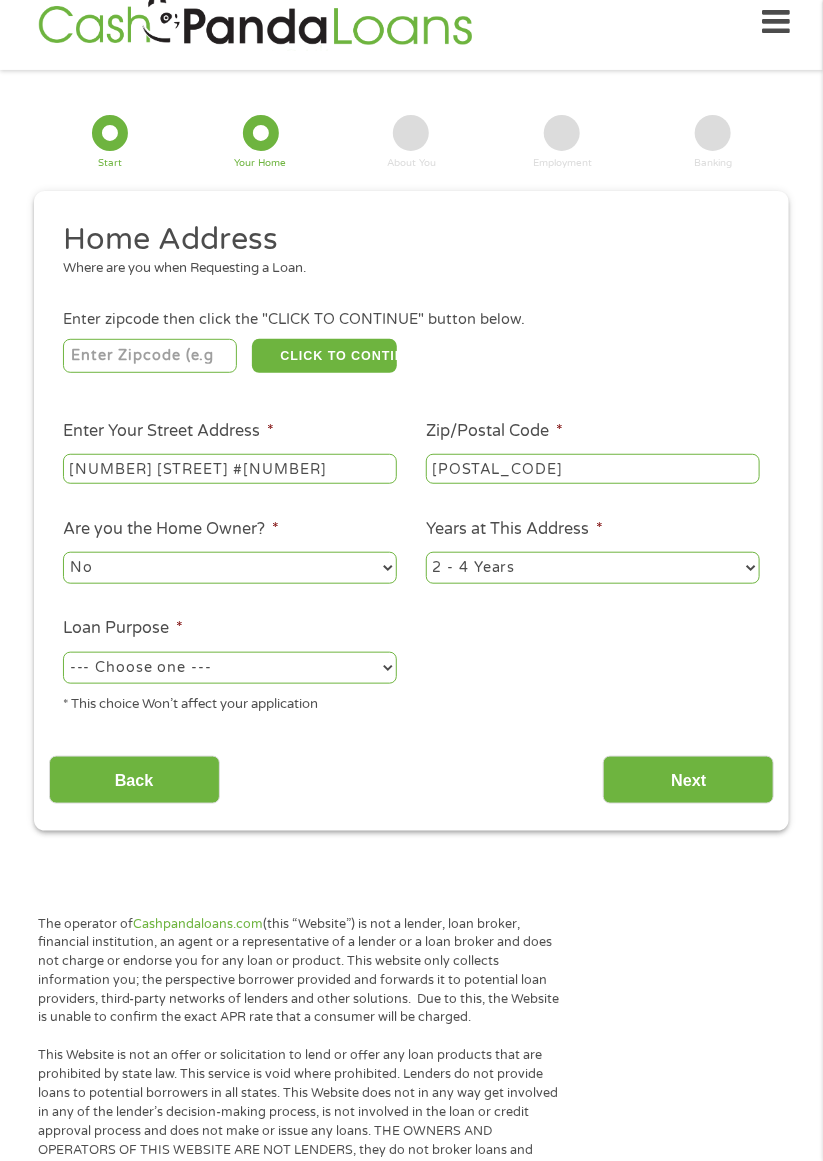select on "carloan" 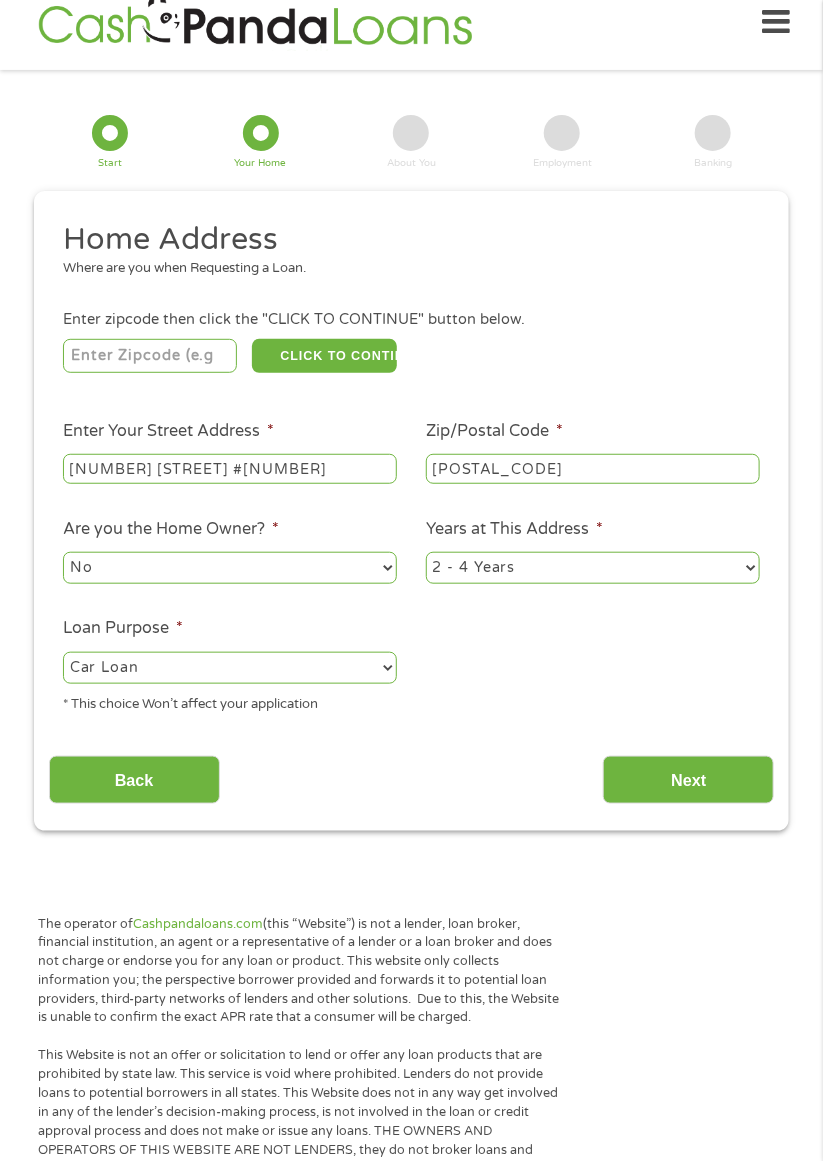 click on "Next" at bounding box center [688, 780] 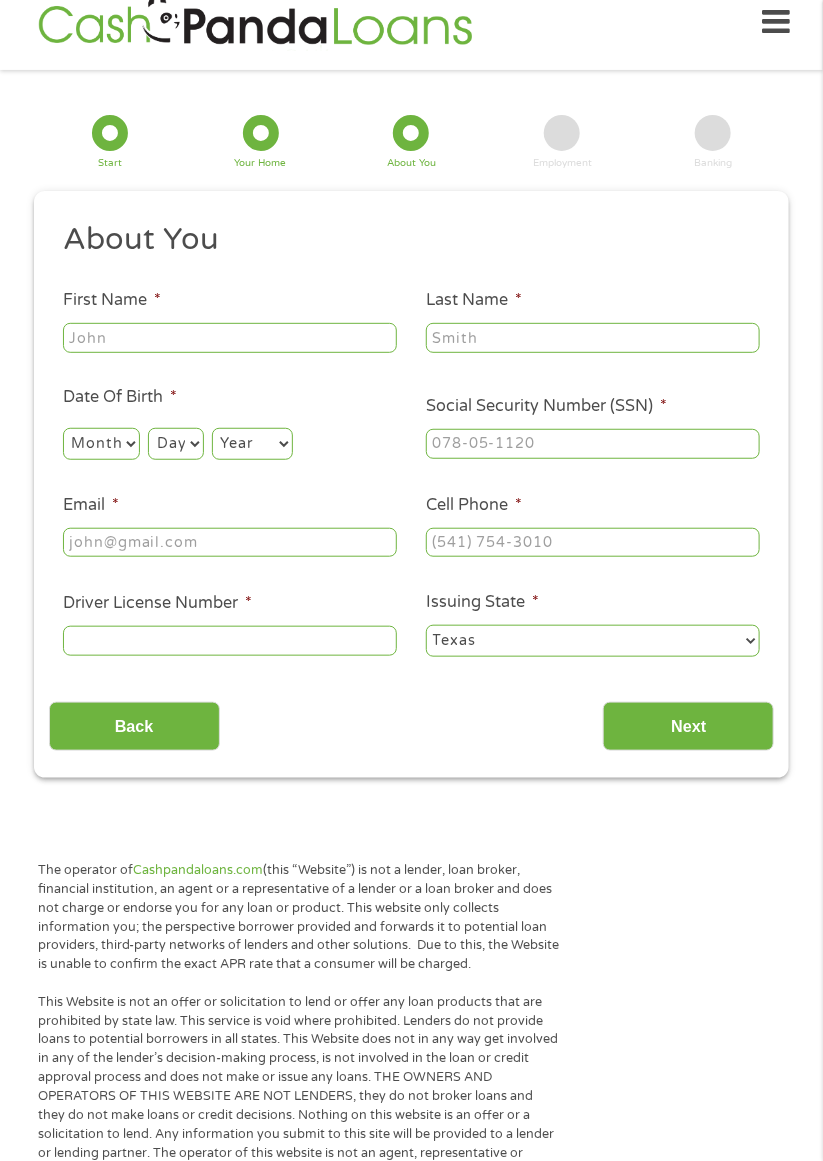 scroll, scrollTop: 0, scrollLeft: 0, axis: both 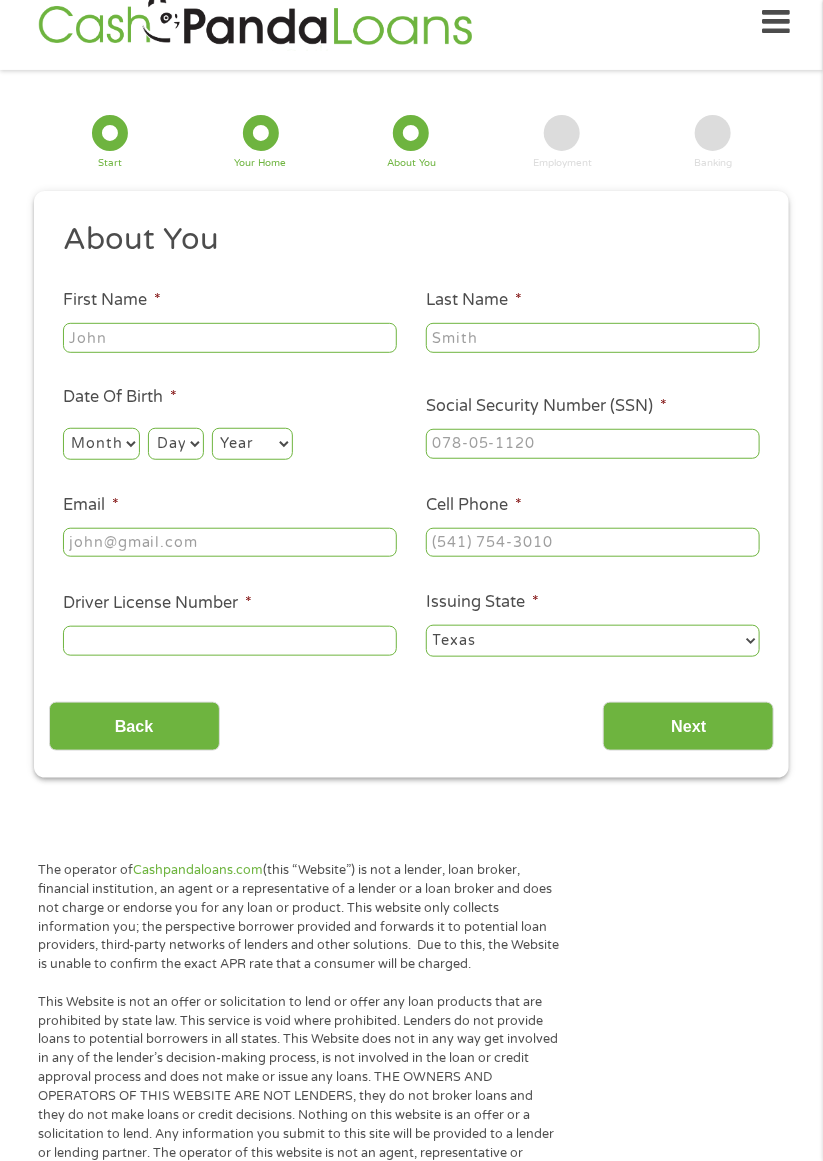 click on "First Name *" at bounding box center [230, 338] 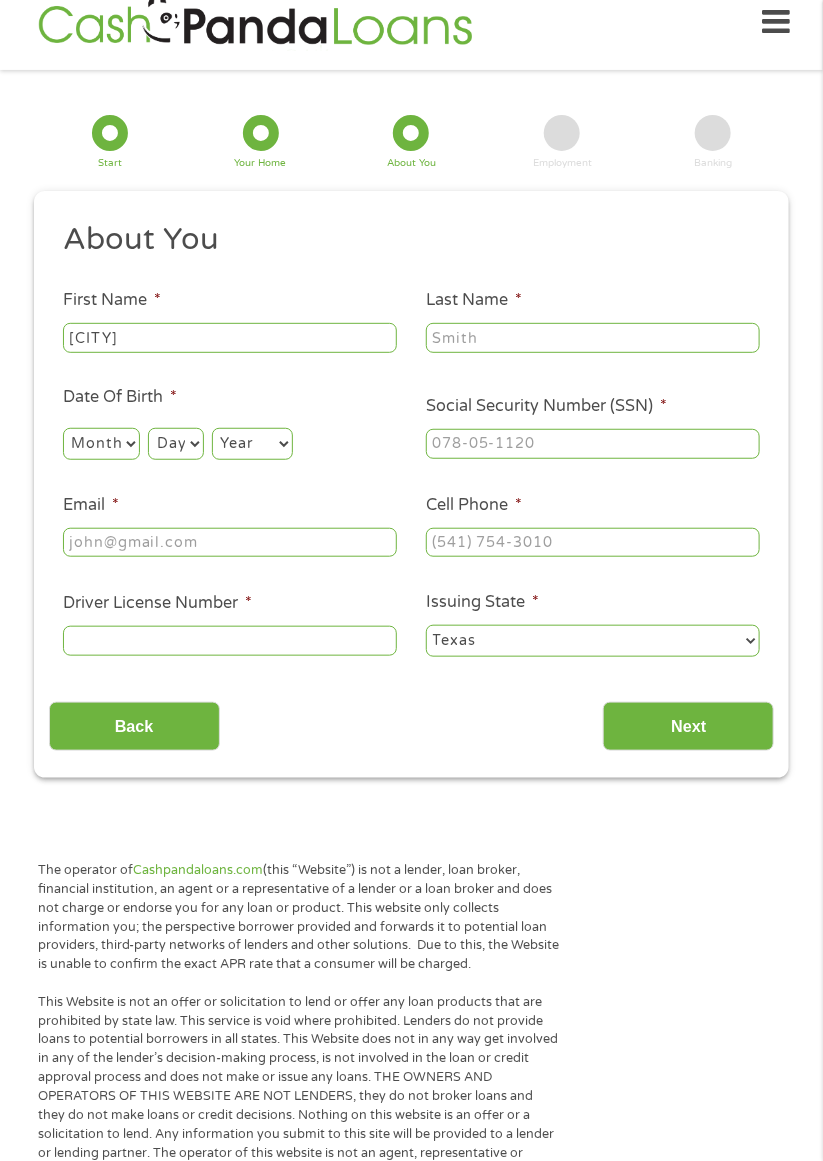 type on "[CITY]" 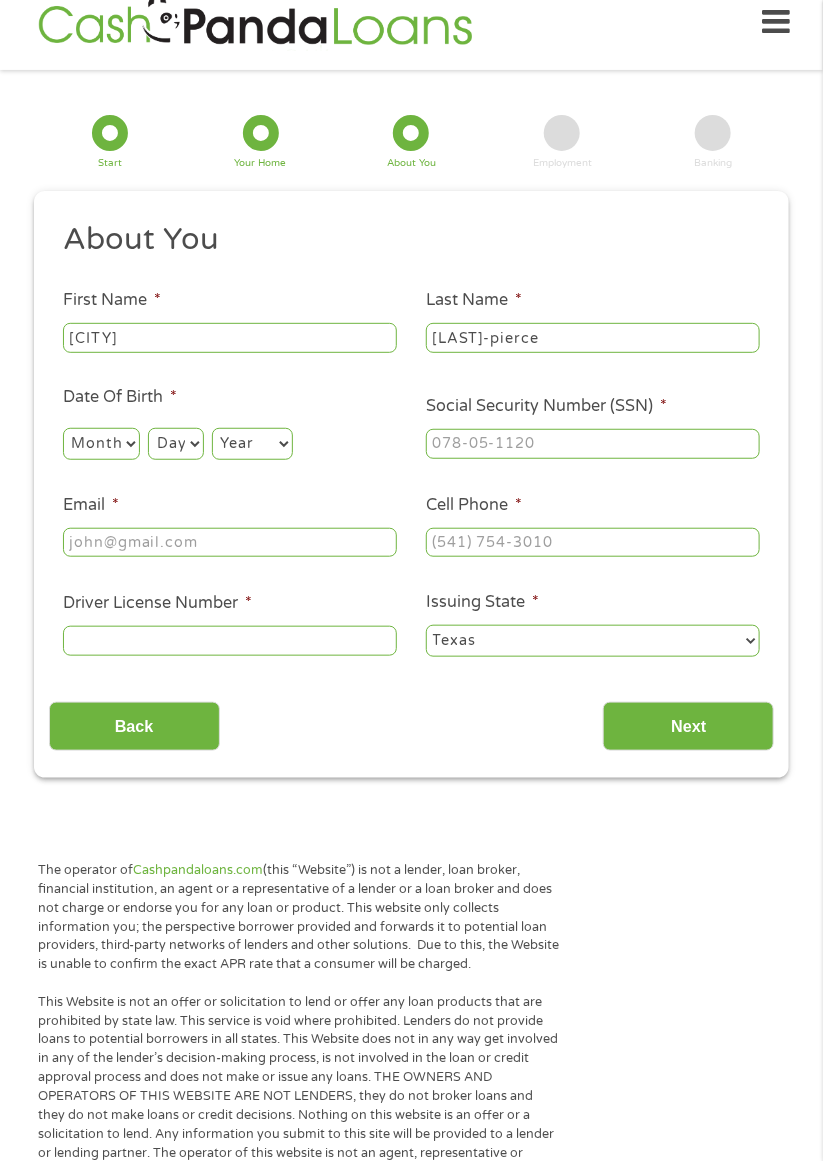 type on "[LAST]-pierce" 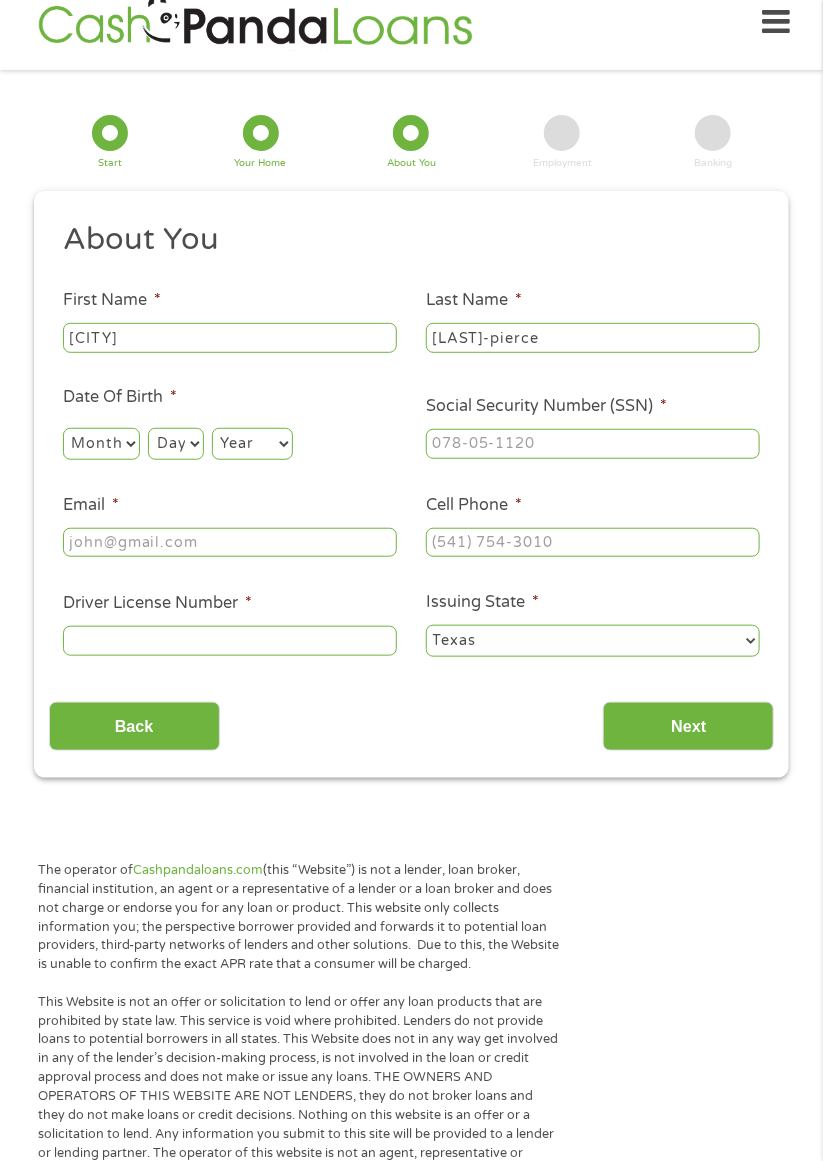 click on "Month 1 2 3 4 5 6 7 8 9 10 11 12" at bounding box center [101, 444] 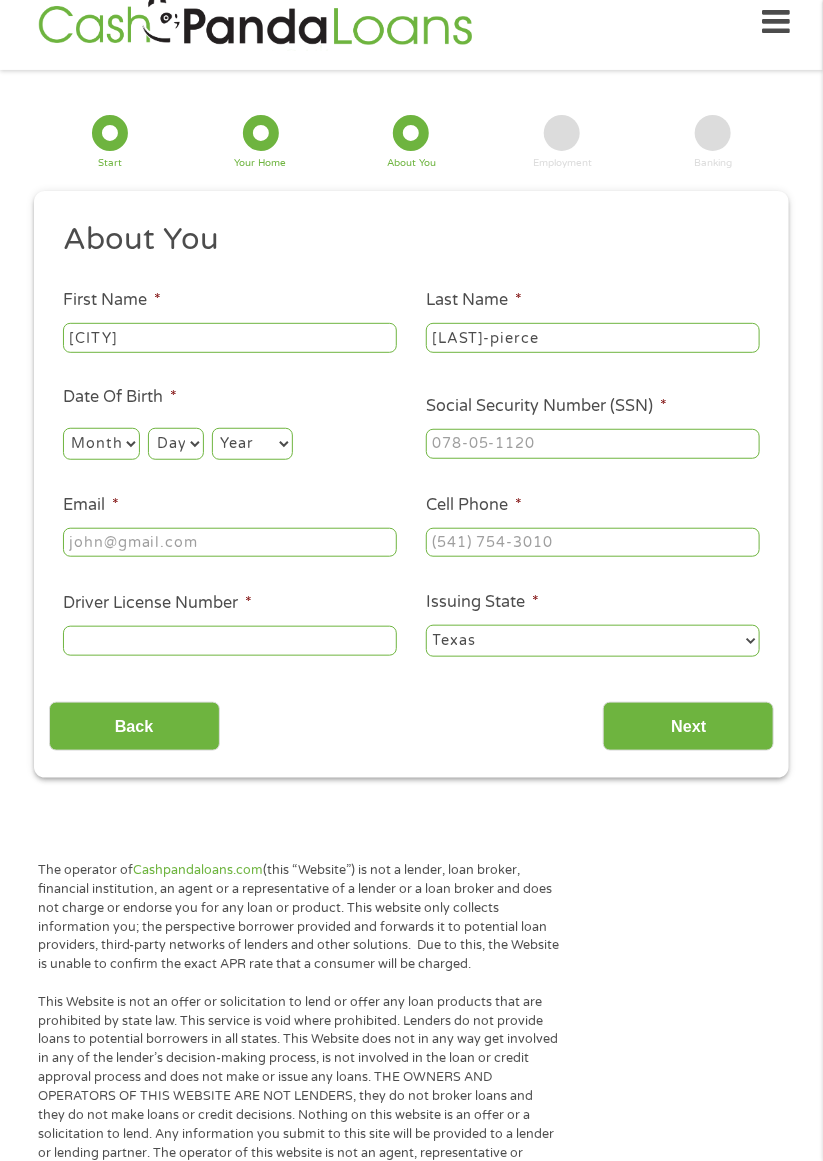 select on "6" 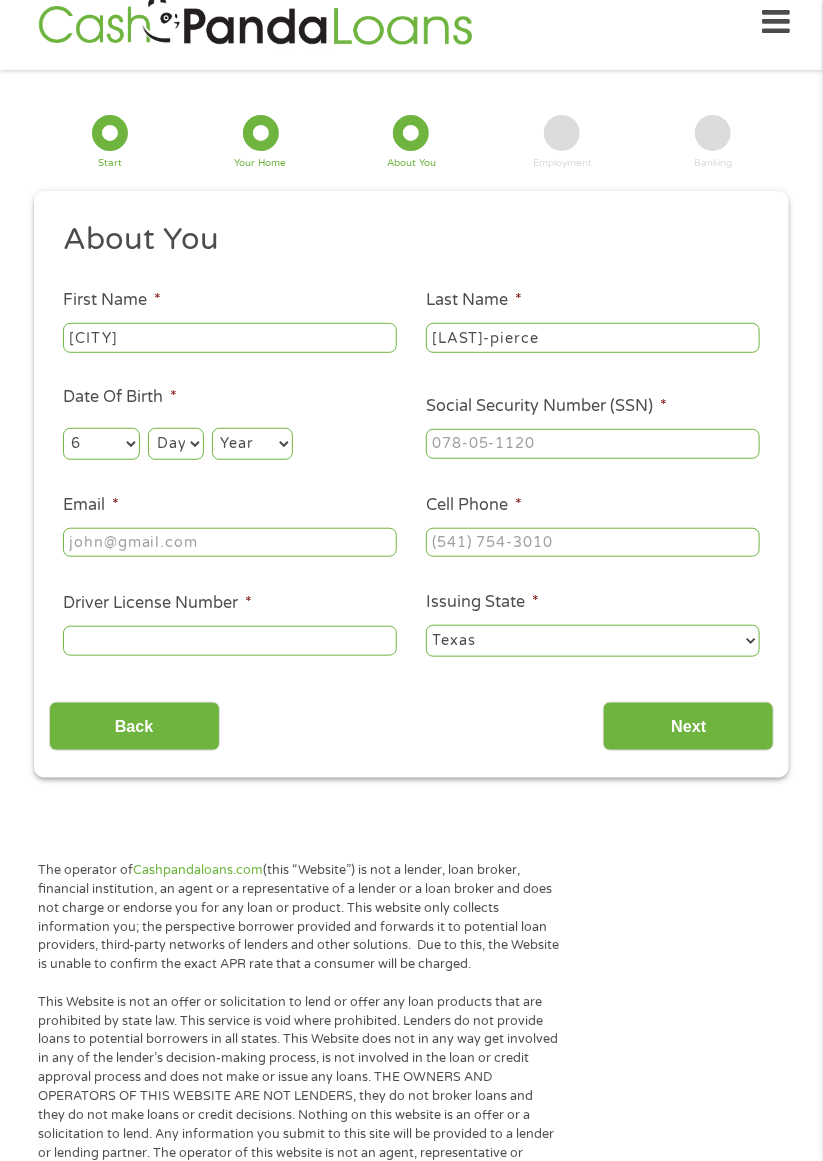 click on "Day 1 2 3 4 5 6 7 8 9 10 11 12 13 14 15 16 17 18 19 20 21 22 23 24 25 26 27 28 29 30 31" at bounding box center (175, 444) 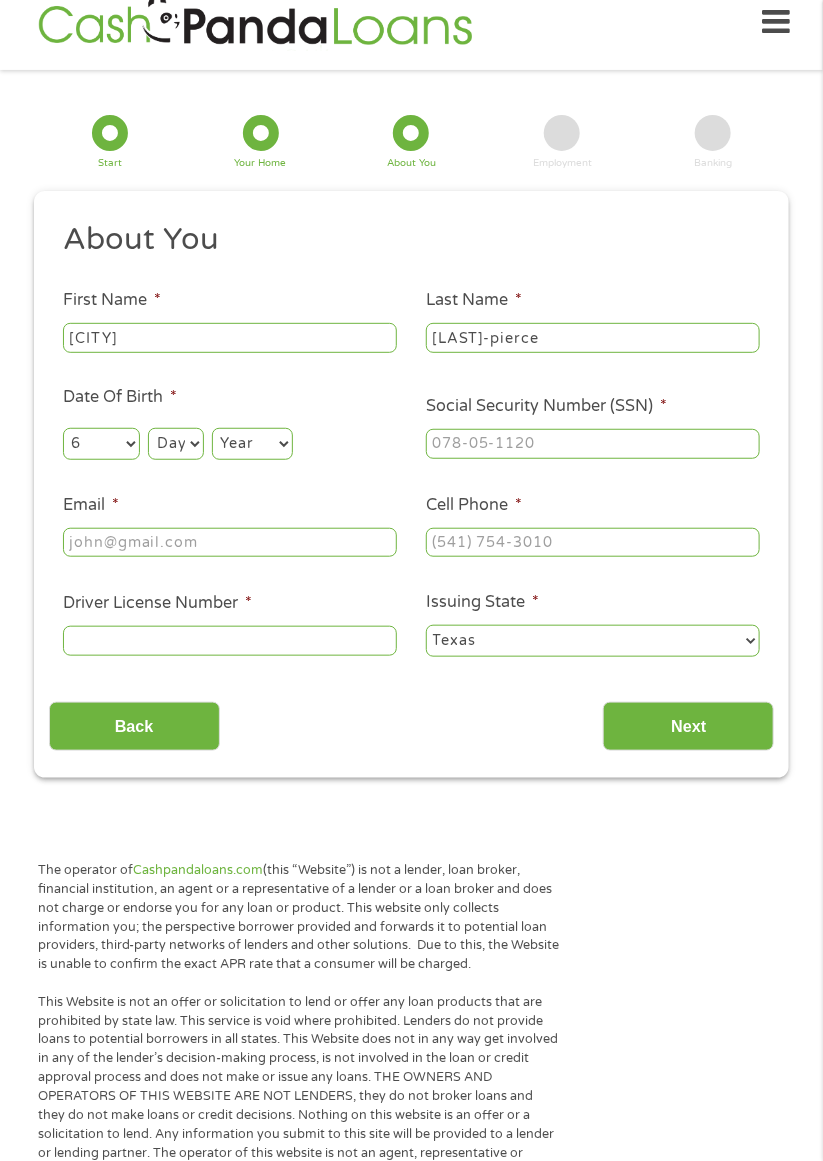 select on "24" 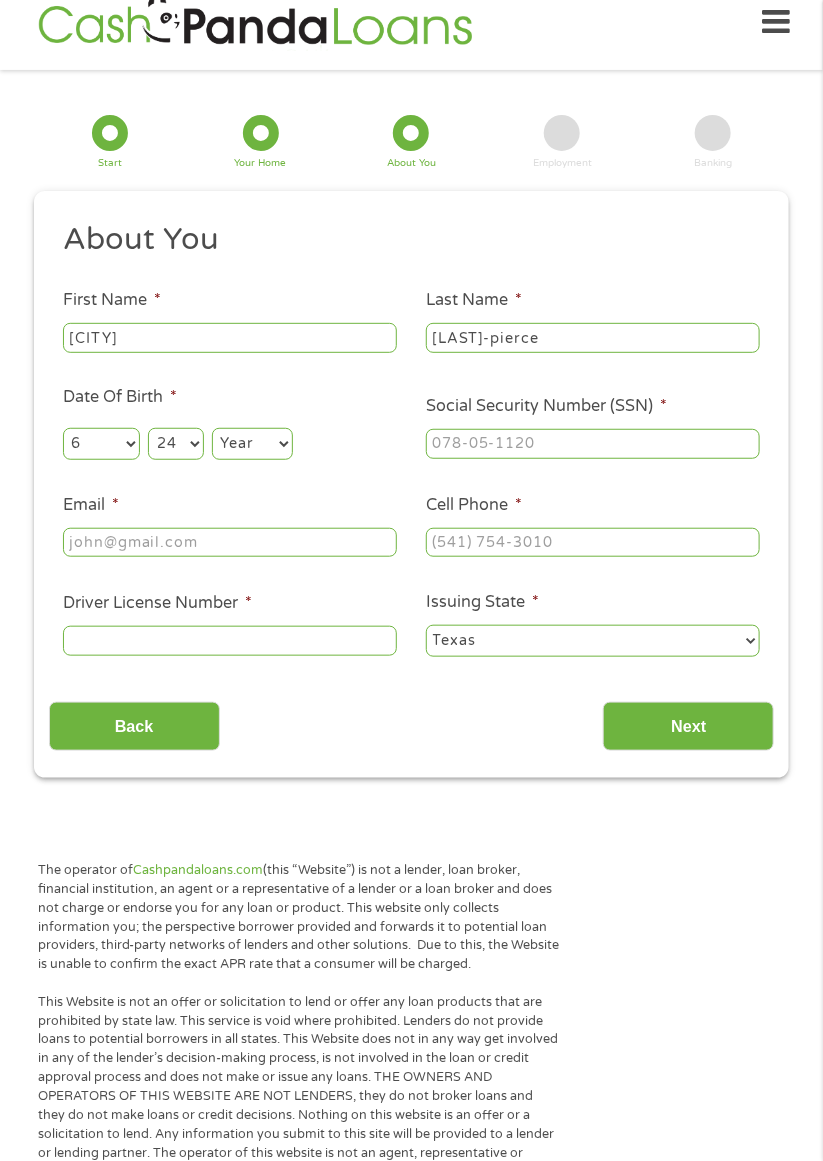 click on "Year 2007 2006 2005 2004 2003 2002 2001 2000 1999 1998 1997 1996 1995 1994 1993 1992 1991 1990 1989 1988 1987 1986 1985 1984 1983 1982 1981 1980 1979 1978 1977 1976 1975 1974 1973 1972 1971 1970 1969 1968 1967 1966 1965 1964 1963 1962 1961 1960 1959 1958 1957 1956 1955 1954 1953 1952 1951 1950 1949 1948 1947 1946 1945 1944 1943 1942 1941 1940 1939 1938 1937 1936 1935 1934 1933 1932 1931 1930 1929 1928 1927 1926 1925 1924 1923 1922 1921 1920" at bounding box center [252, 444] 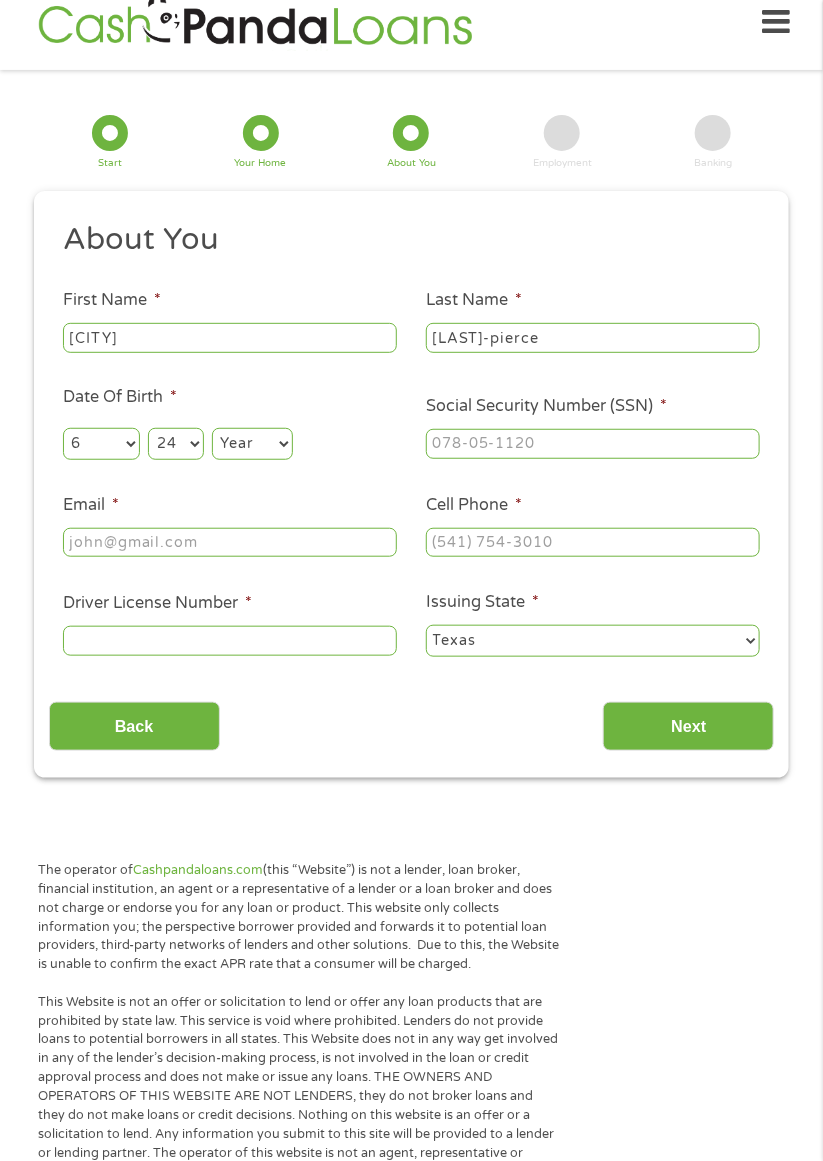 select on "1977" 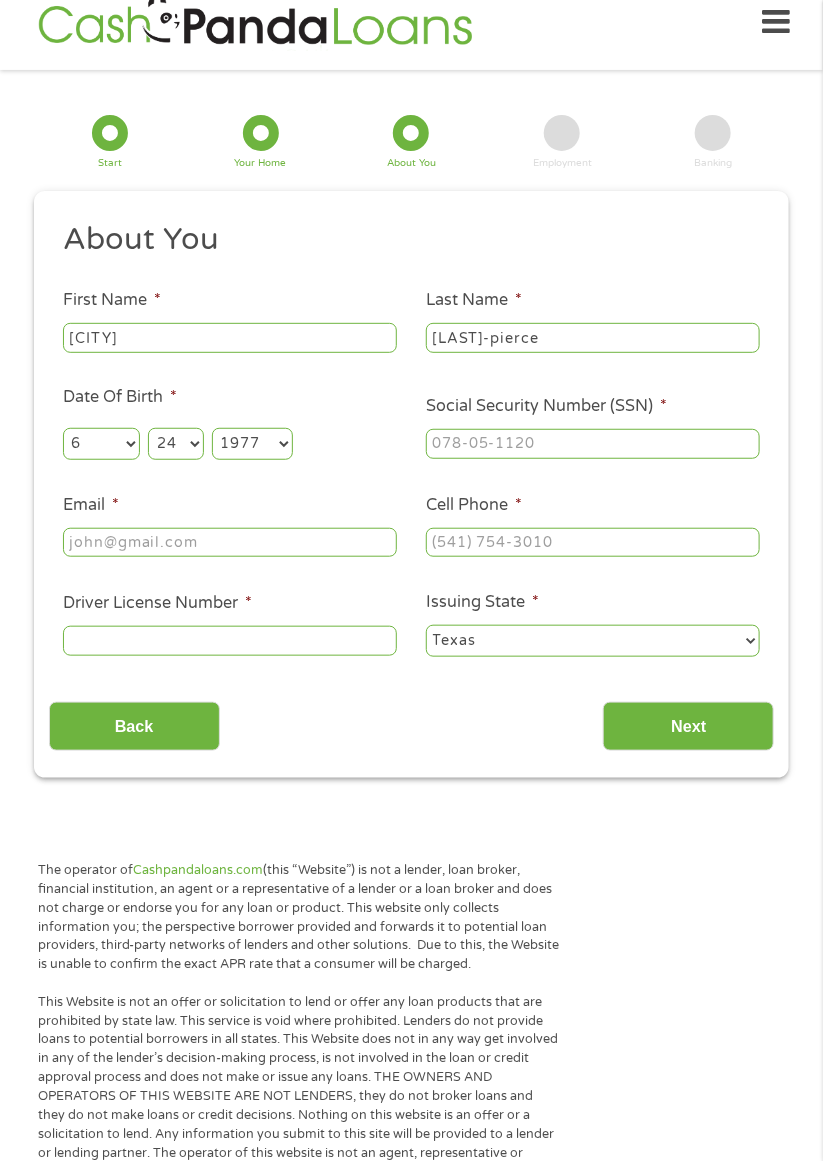 click on "Email *" at bounding box center (230, 543) 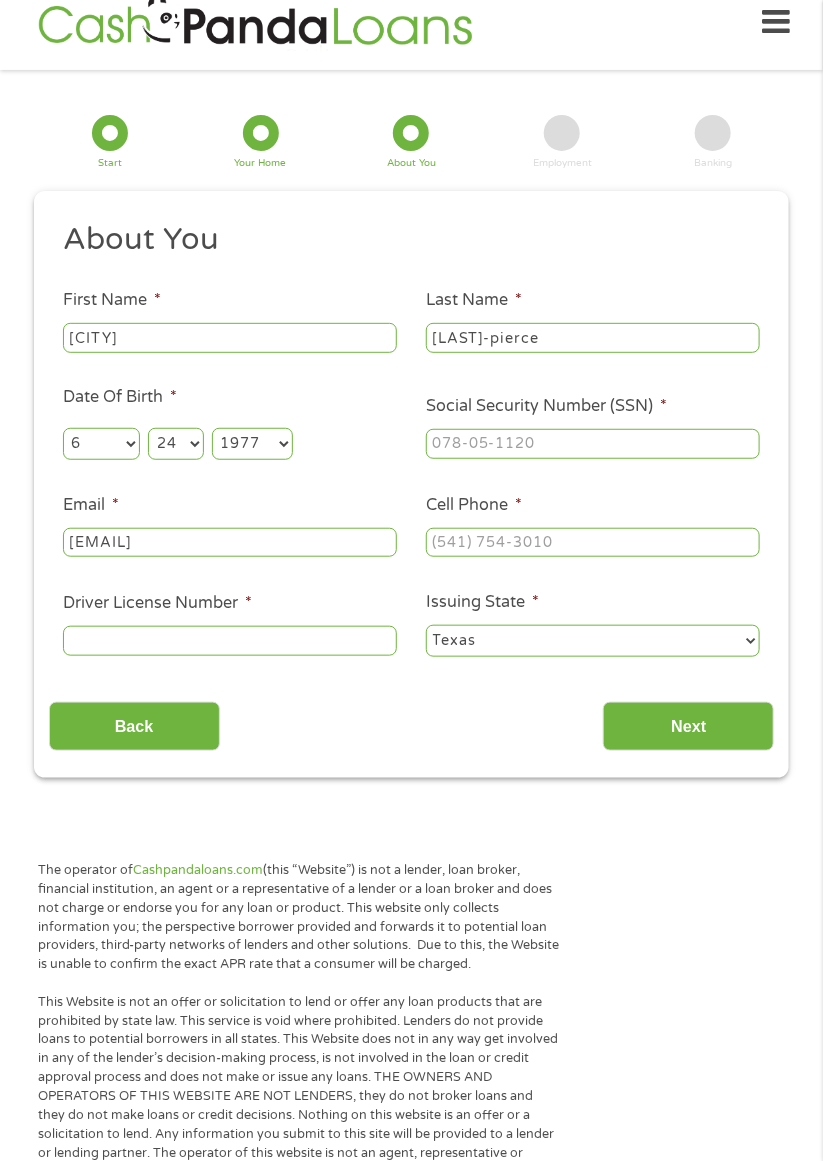 type on "[EMAIL]" 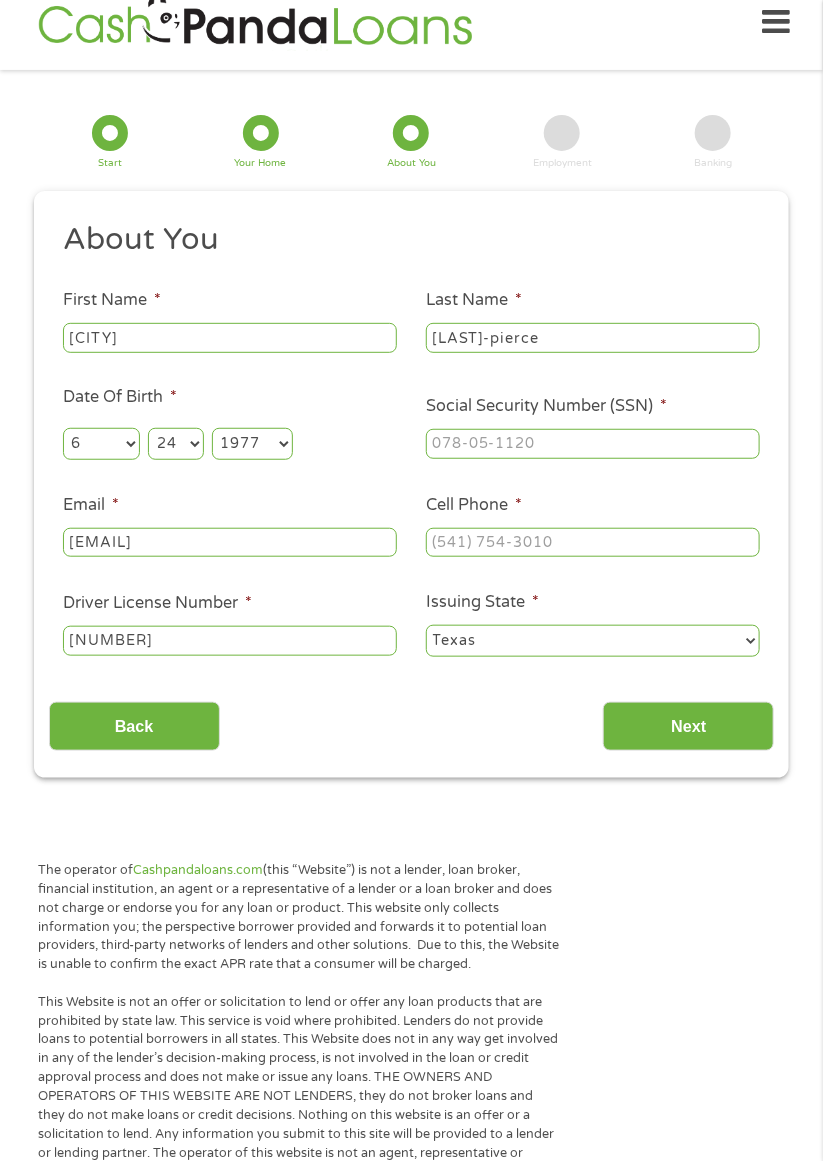 type on "[NUMBER]" 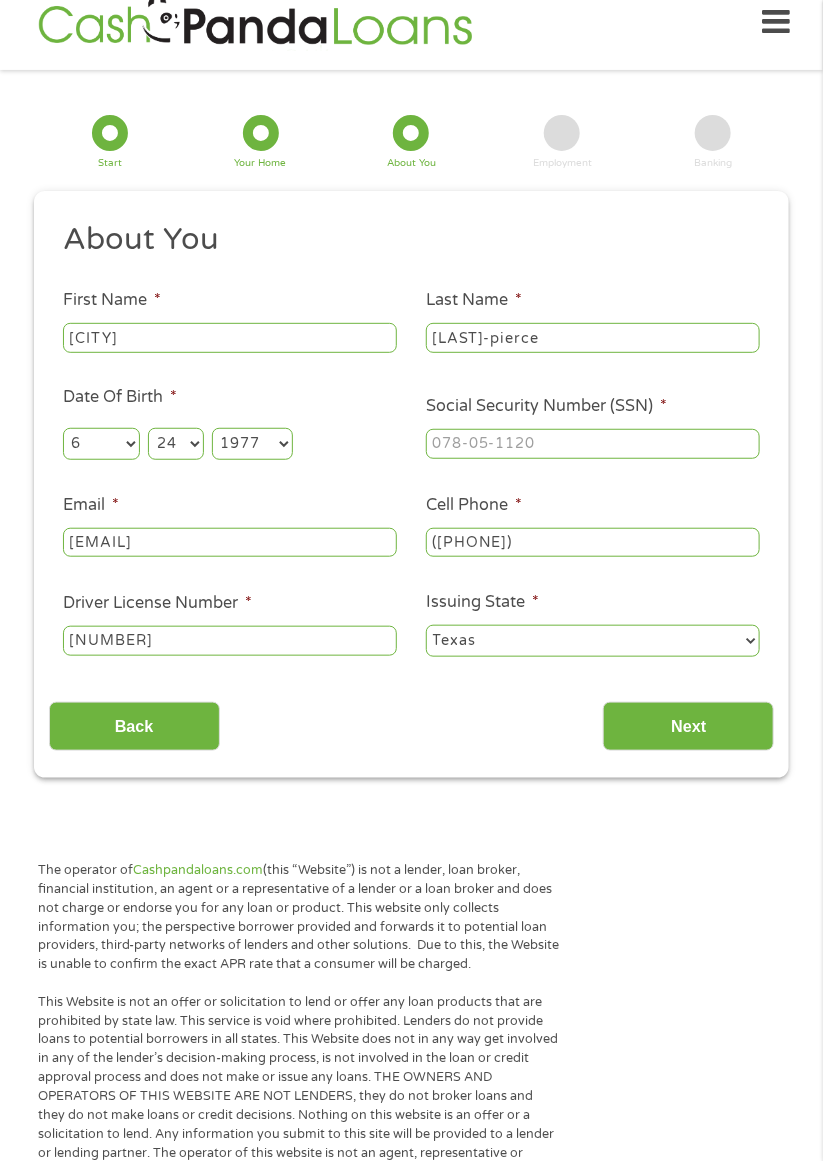 type on "([PHONE])" 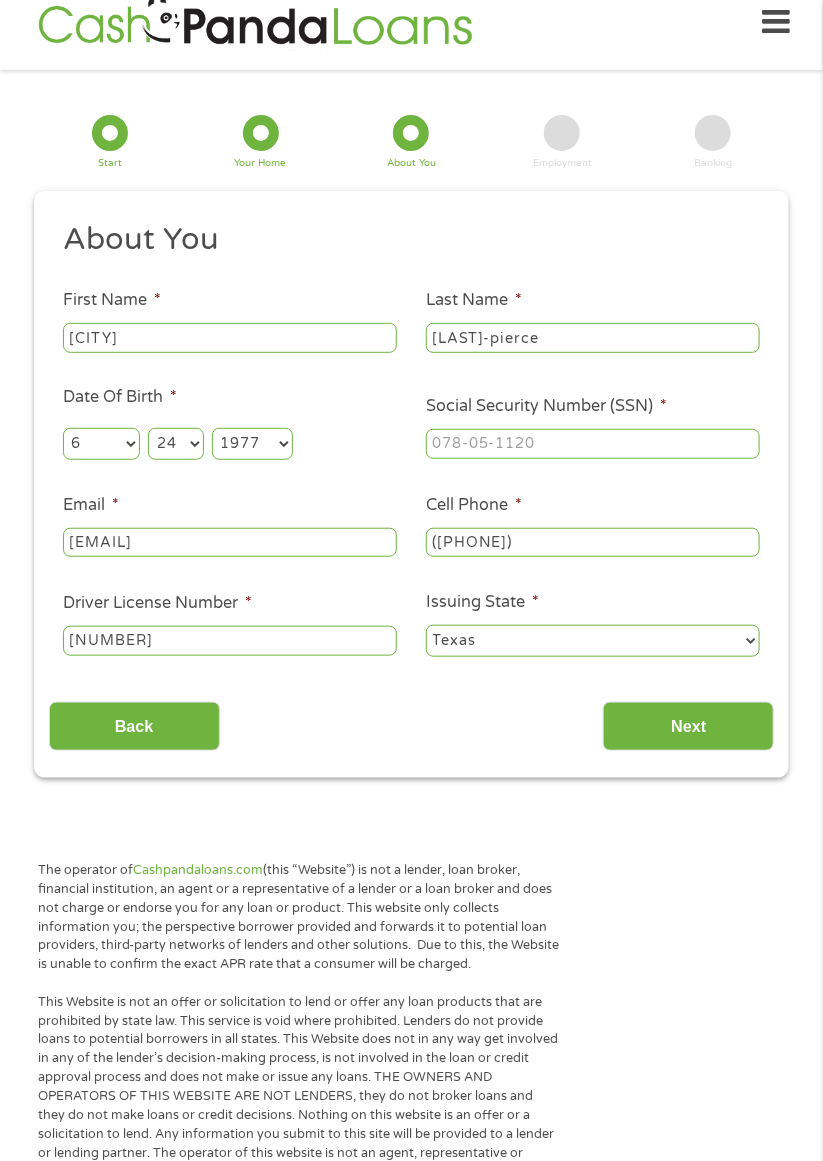 click on "Social Security Number (SSN) *" at bounding box center [593, 444] 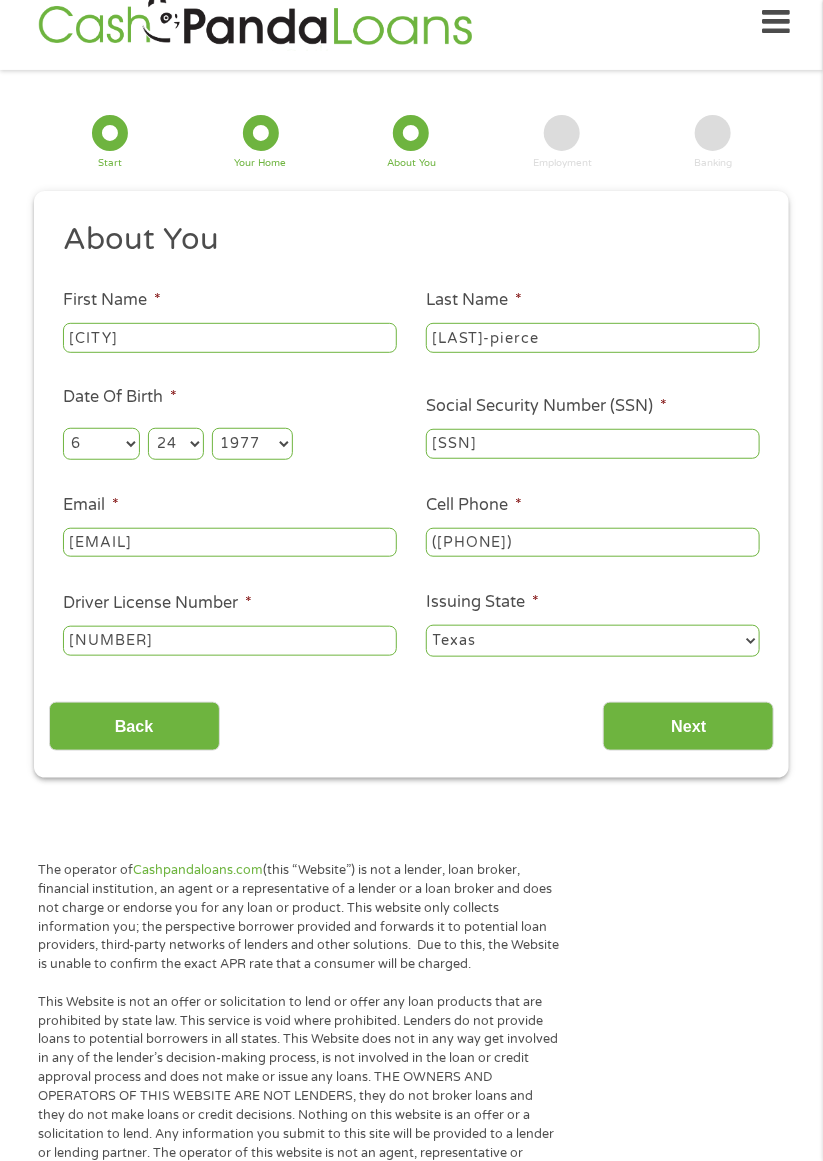 type on "[SSN]" 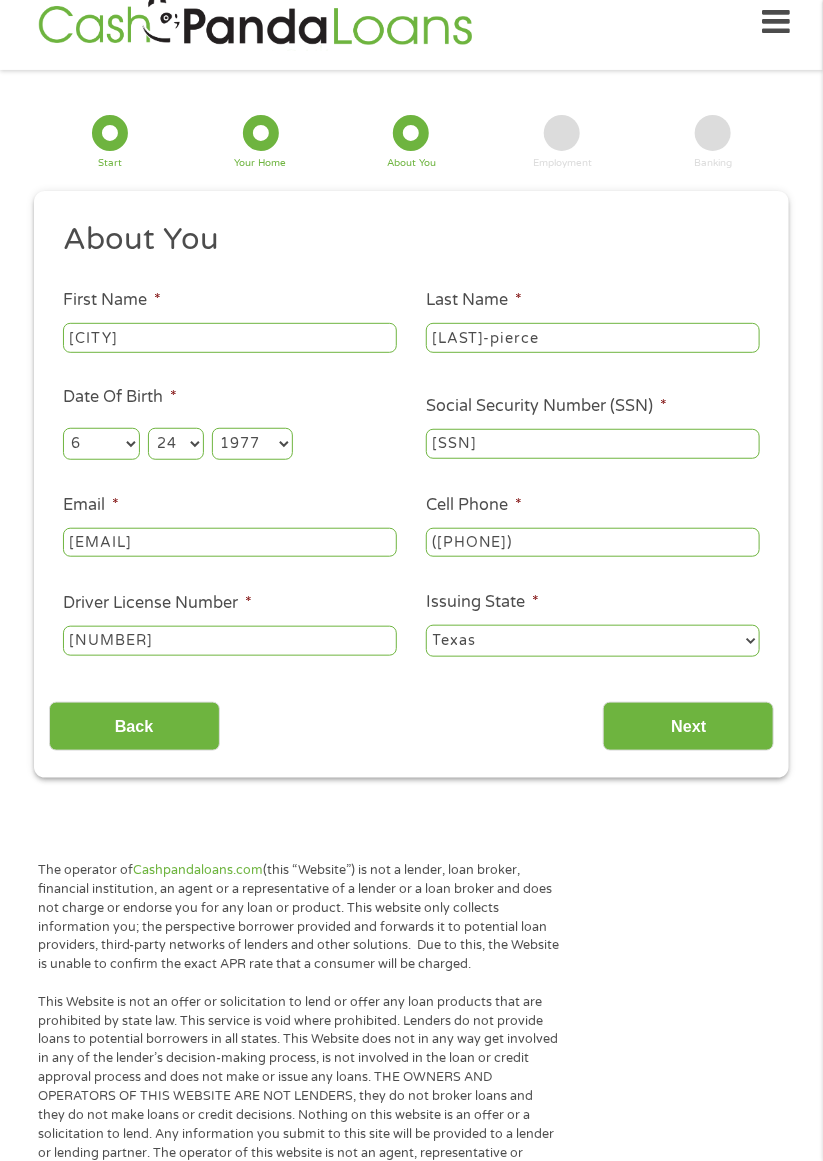 click on "Next" at bounding box center [688, 726] 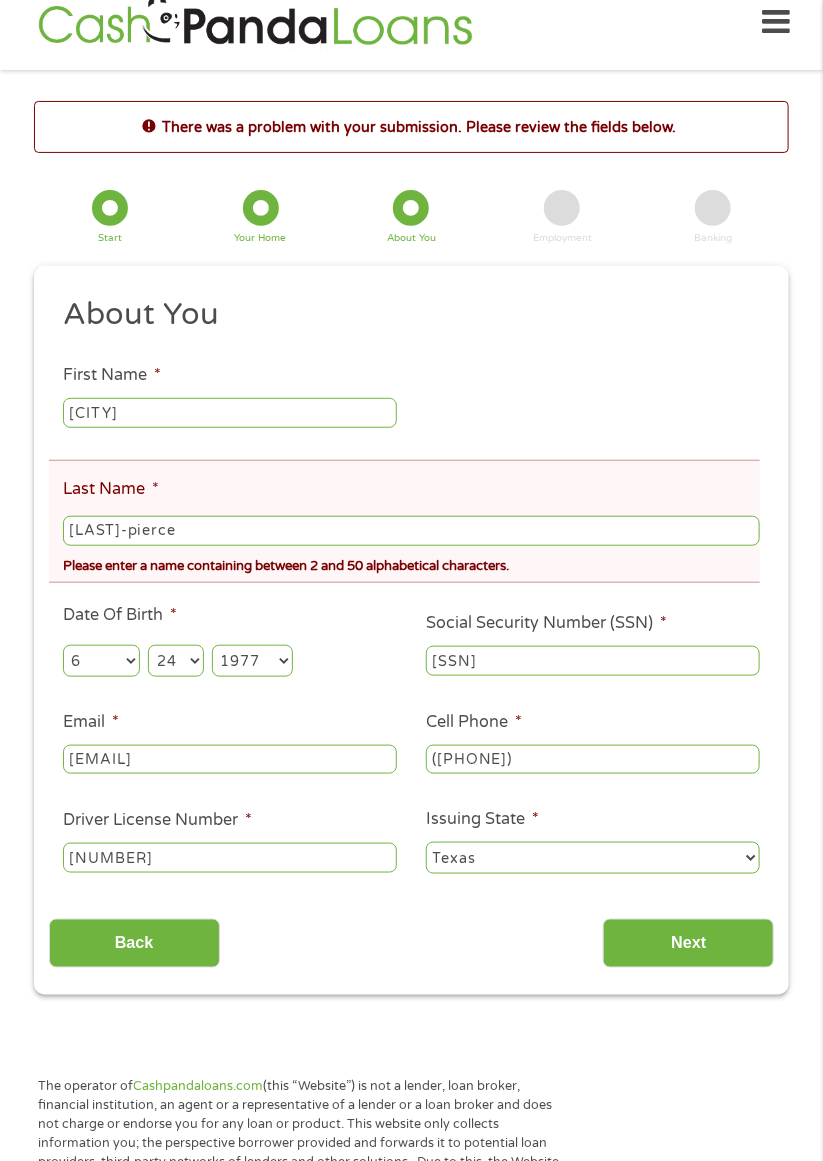 scroll, scrollTop: 0, scrollLeft: 0, axis: both 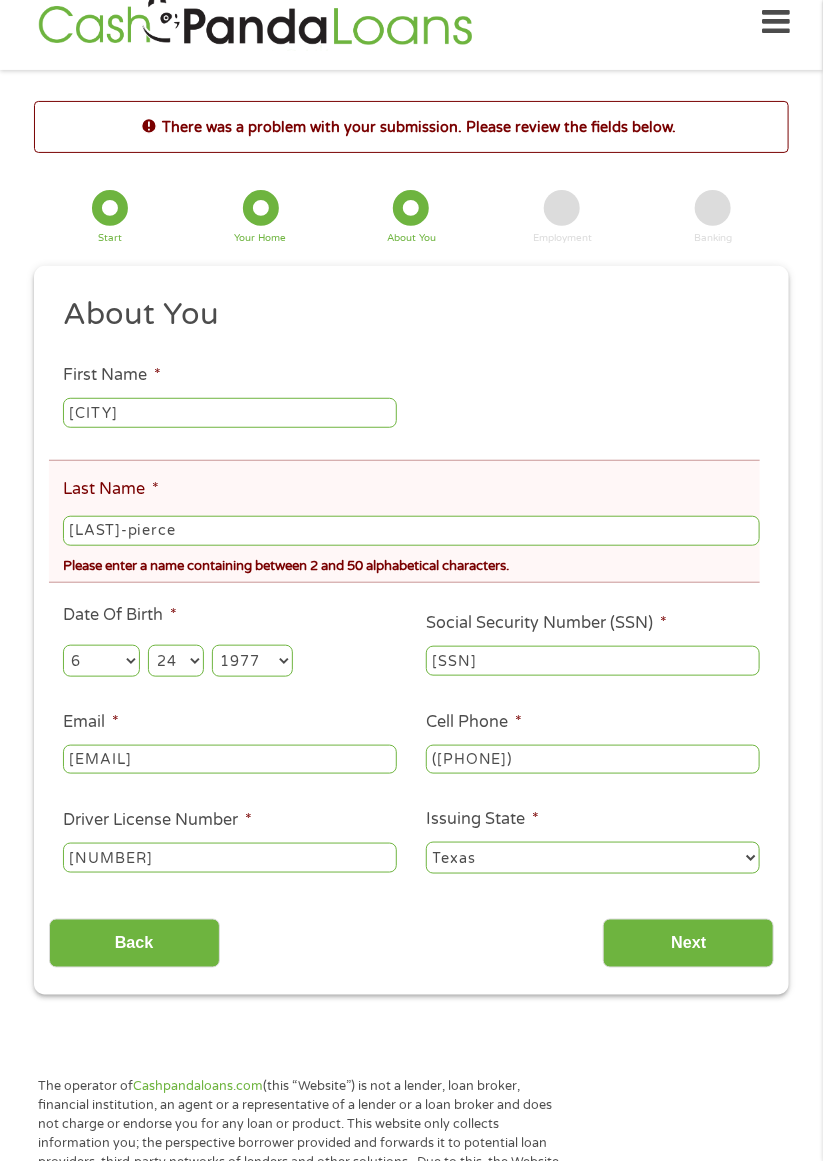 click on "[LAST] Name * [LAST]-pierce Please enter a name containing between 2 and 50 alphabetical characters." at bounding box center (404, 521) 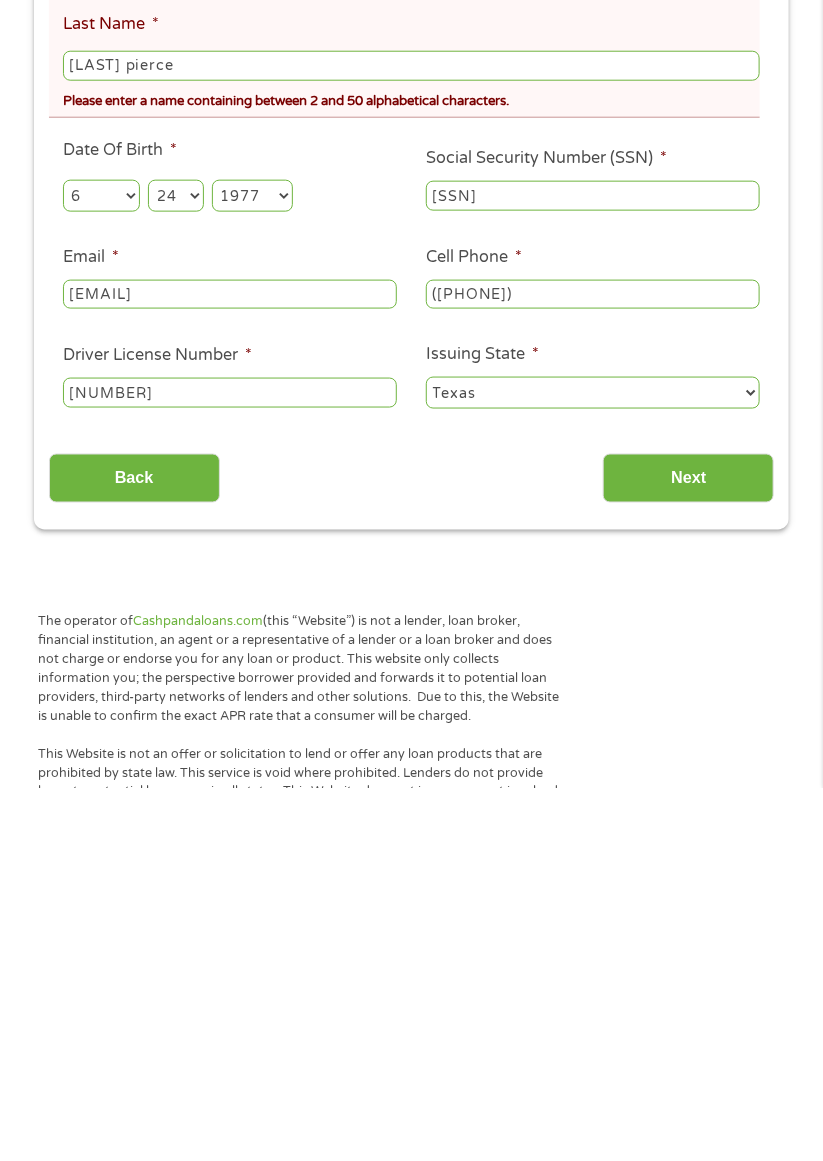 scroll, scrollTop: 128, scrollLeft: 0, axis: vertical 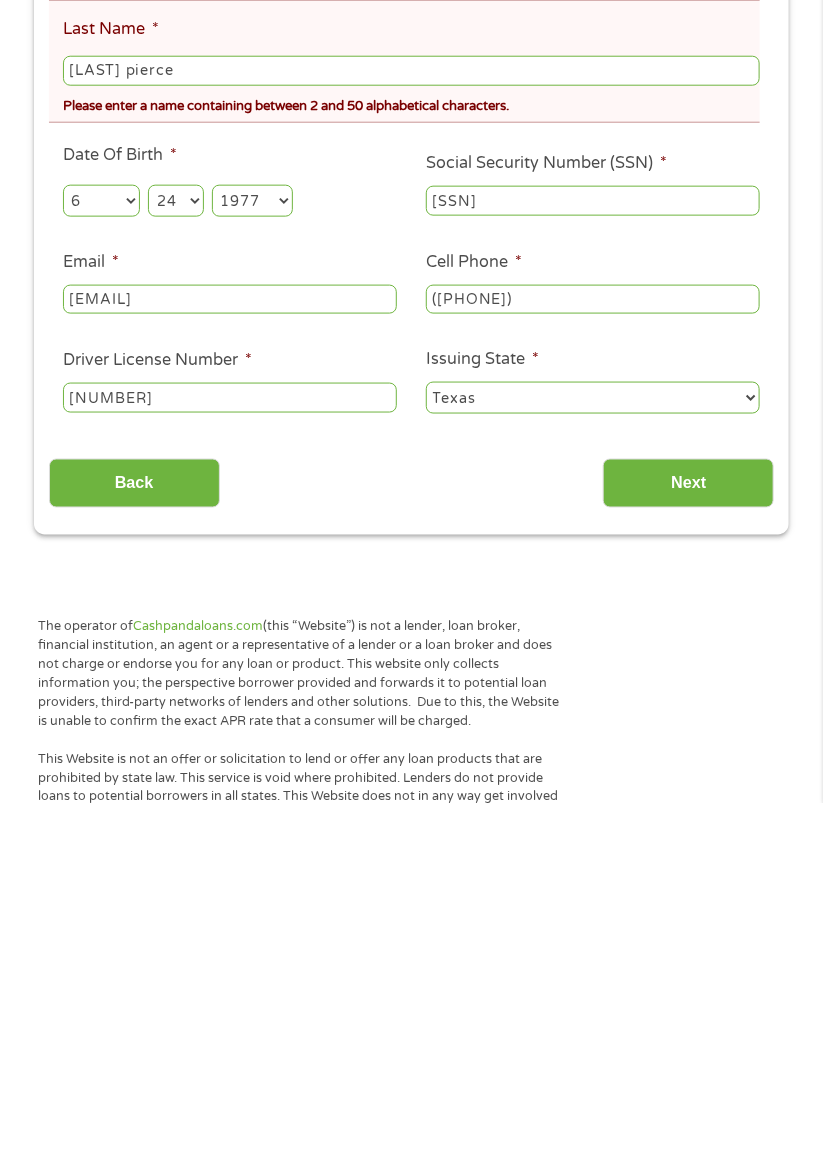 type on "[LAST] pierce" 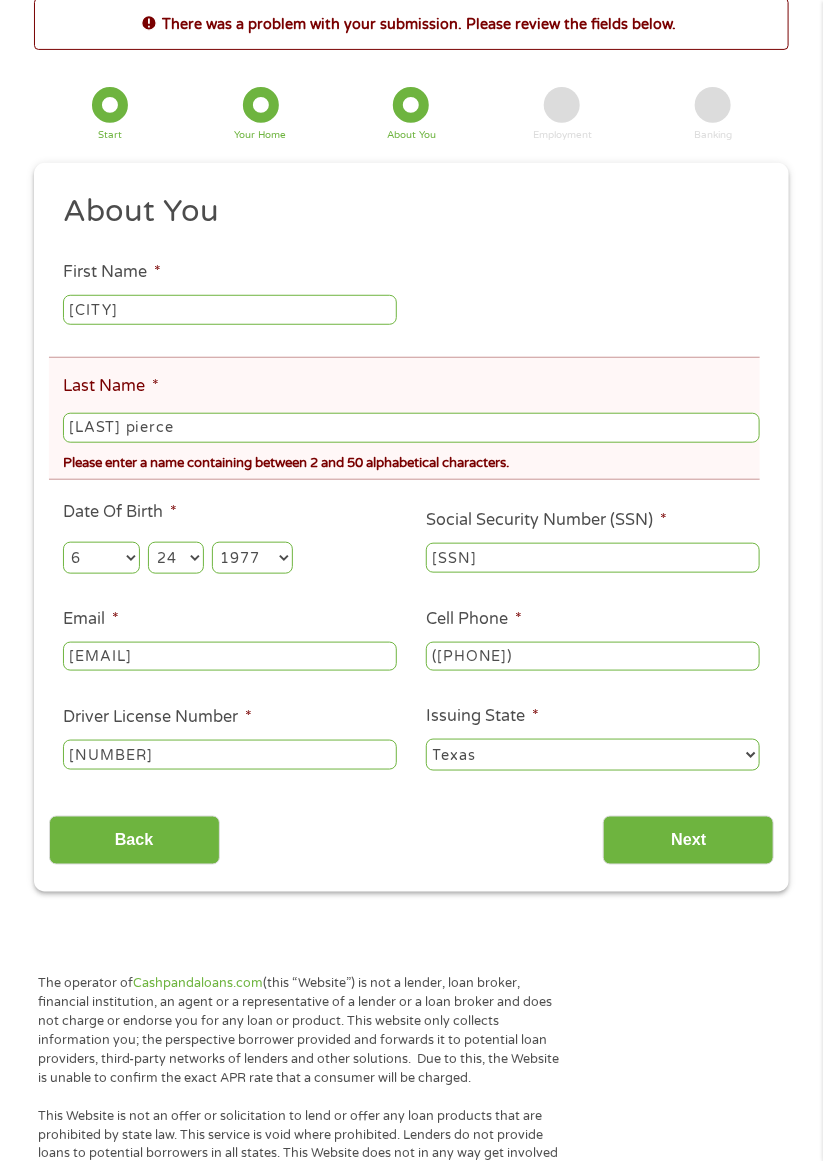scroll, scrollTop: 0, scrollLeft: 0, axis: both 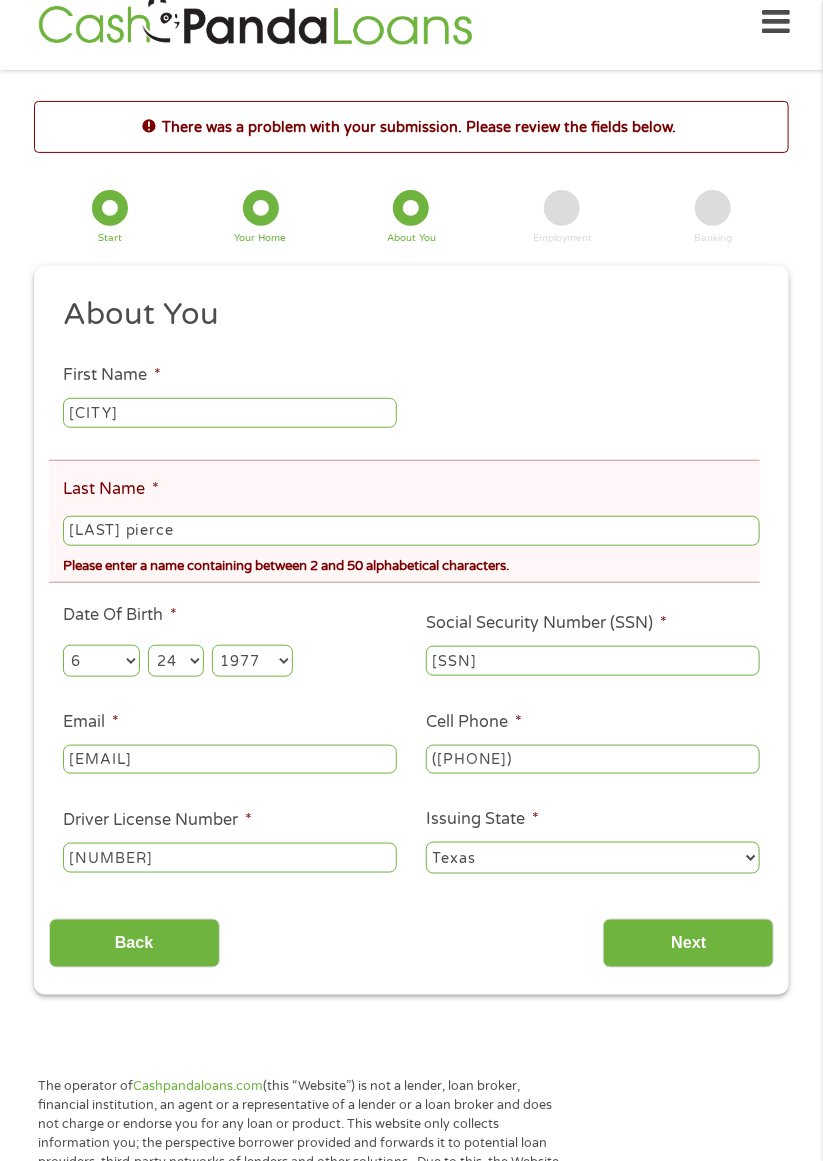 click on "[LAST] pierce" at bounding box center (411, 531) 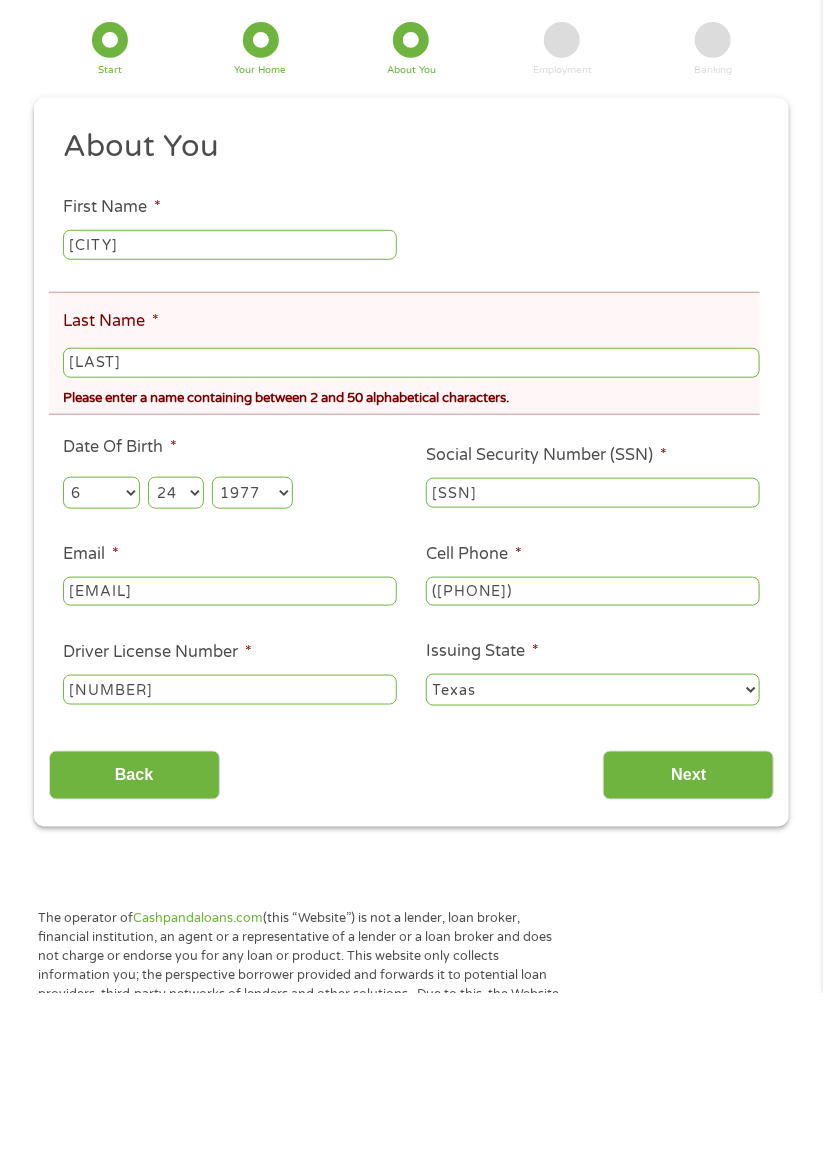 type on "[LAST]" 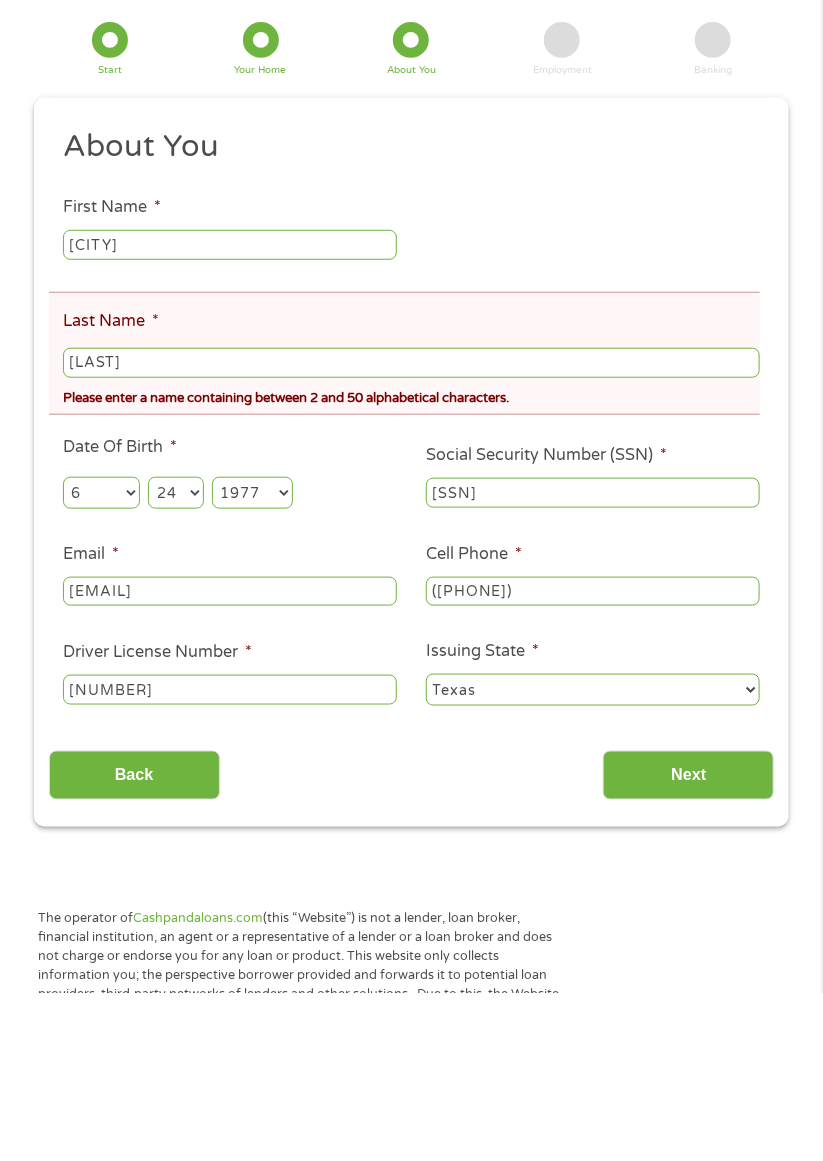scroll, scrollTop: 25, scrollLeft: 0, axis: vertical 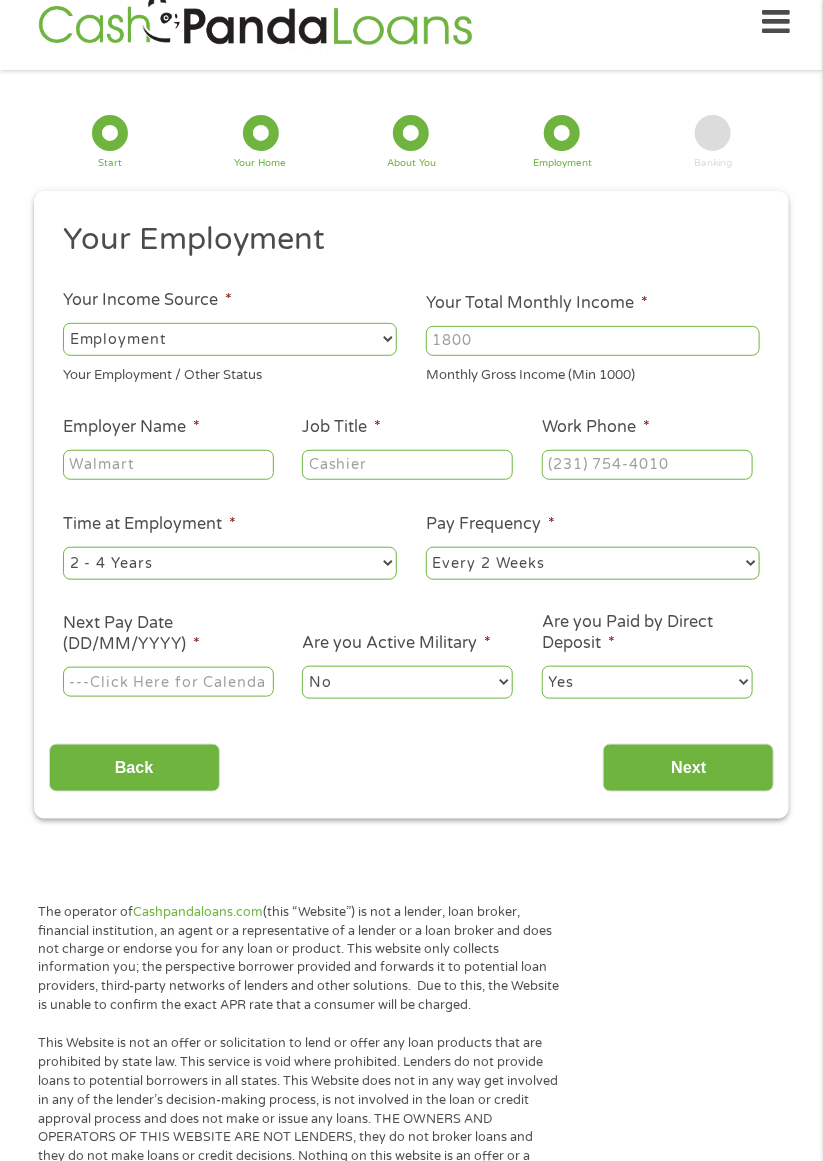 click on "--- Choose one --- Employment Self Employed Benefits" at bounding box center (230, 339) 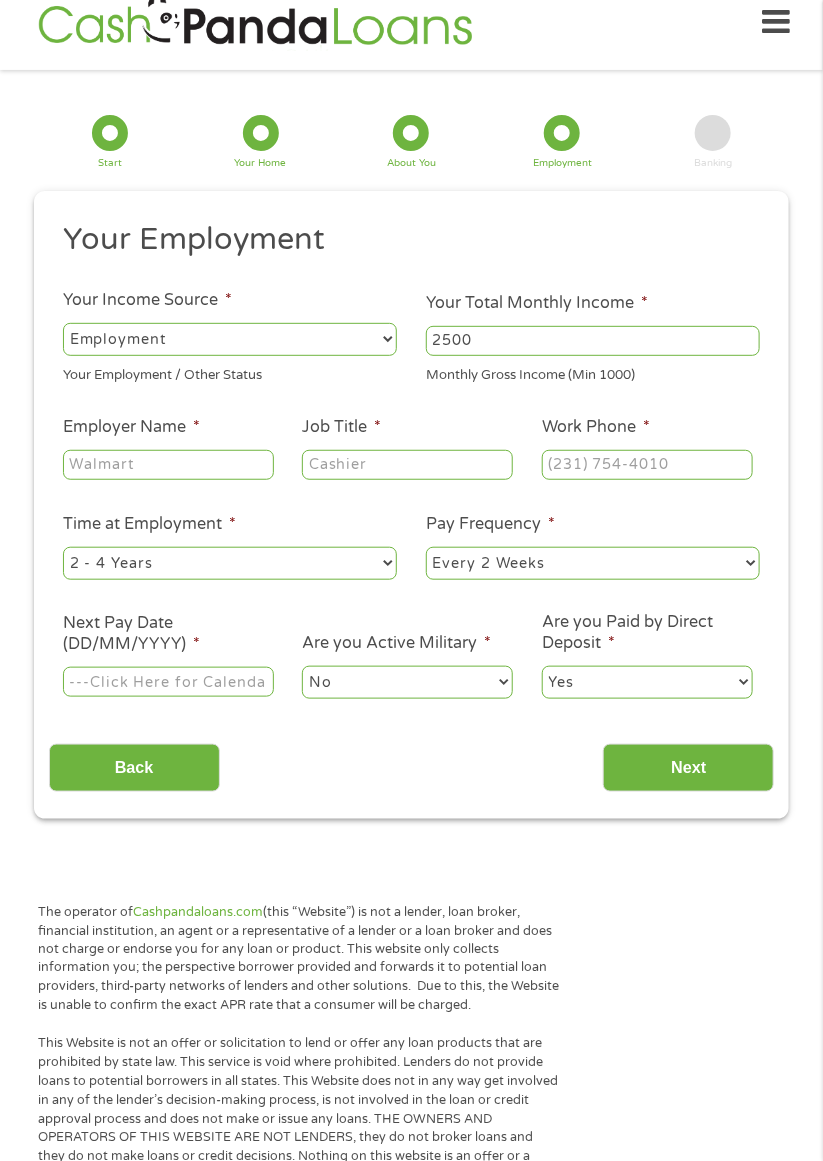 type on "2500" 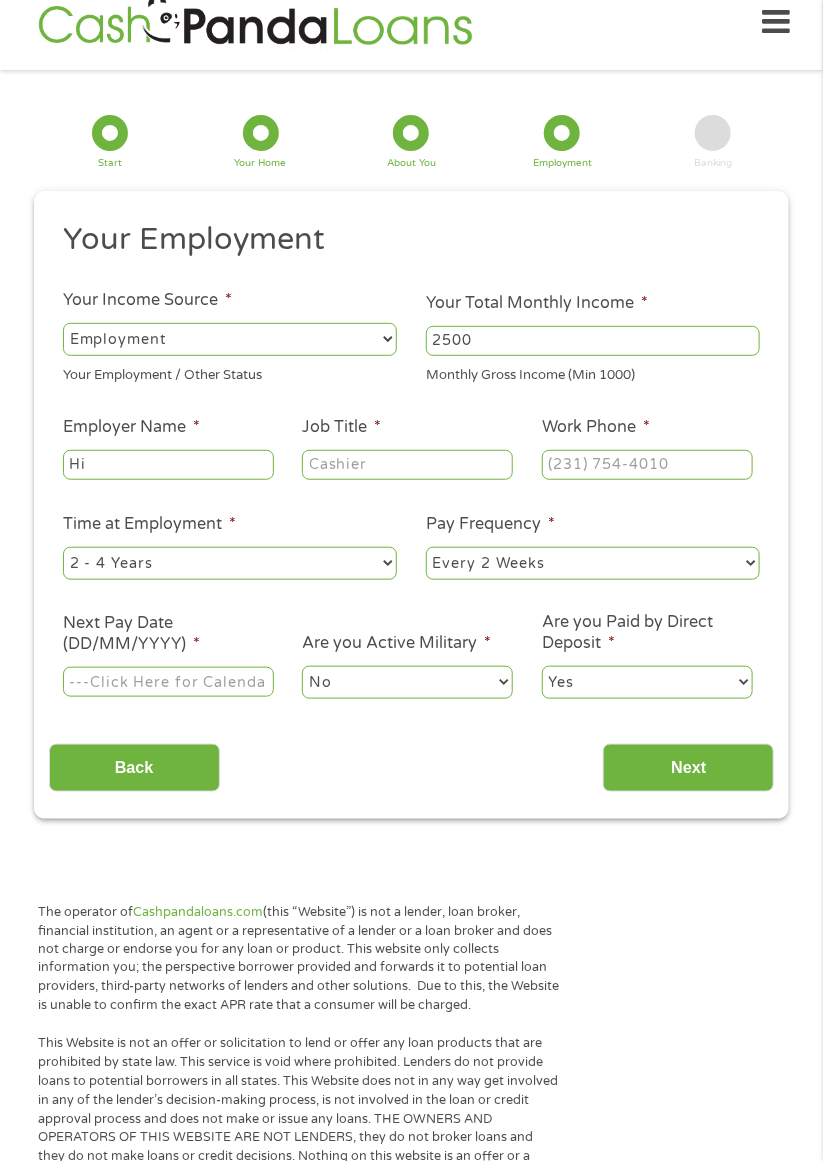 type on "H" 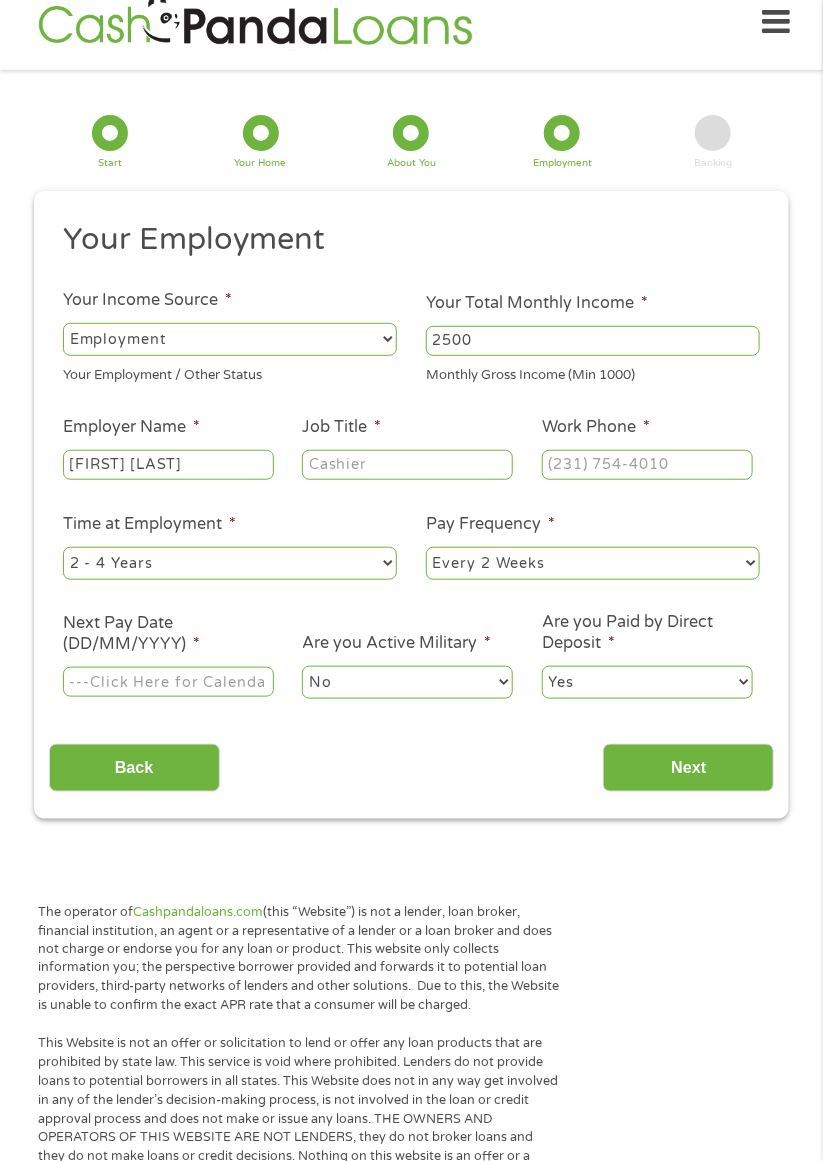 type on "[FIRST] [LAST]" 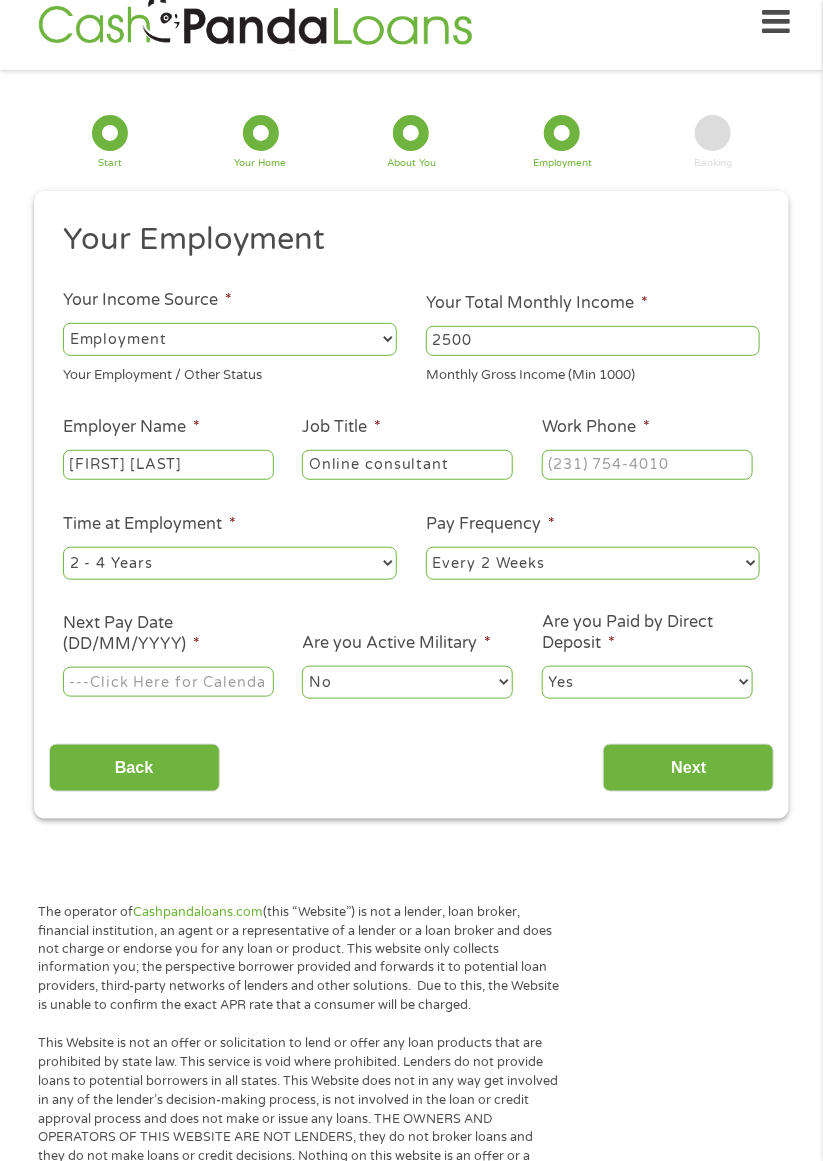type on "Online consultant" 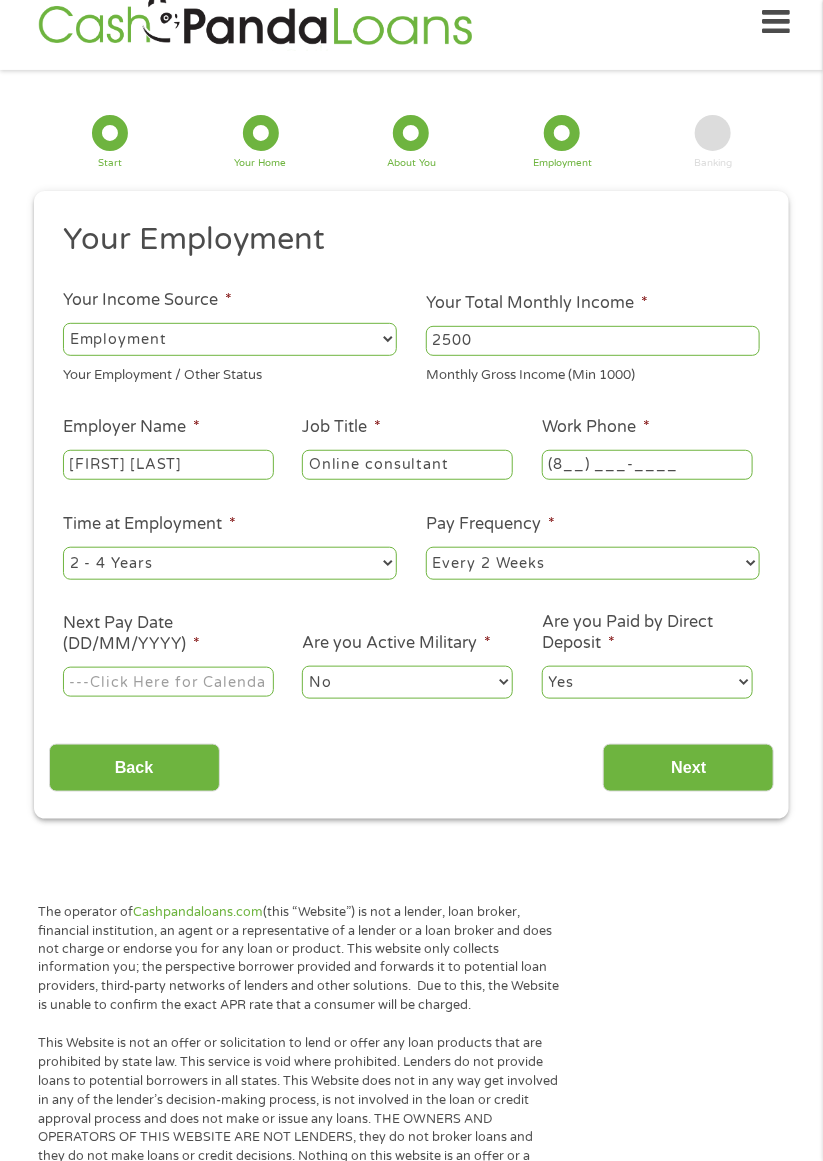 type on "(___) ___-____" 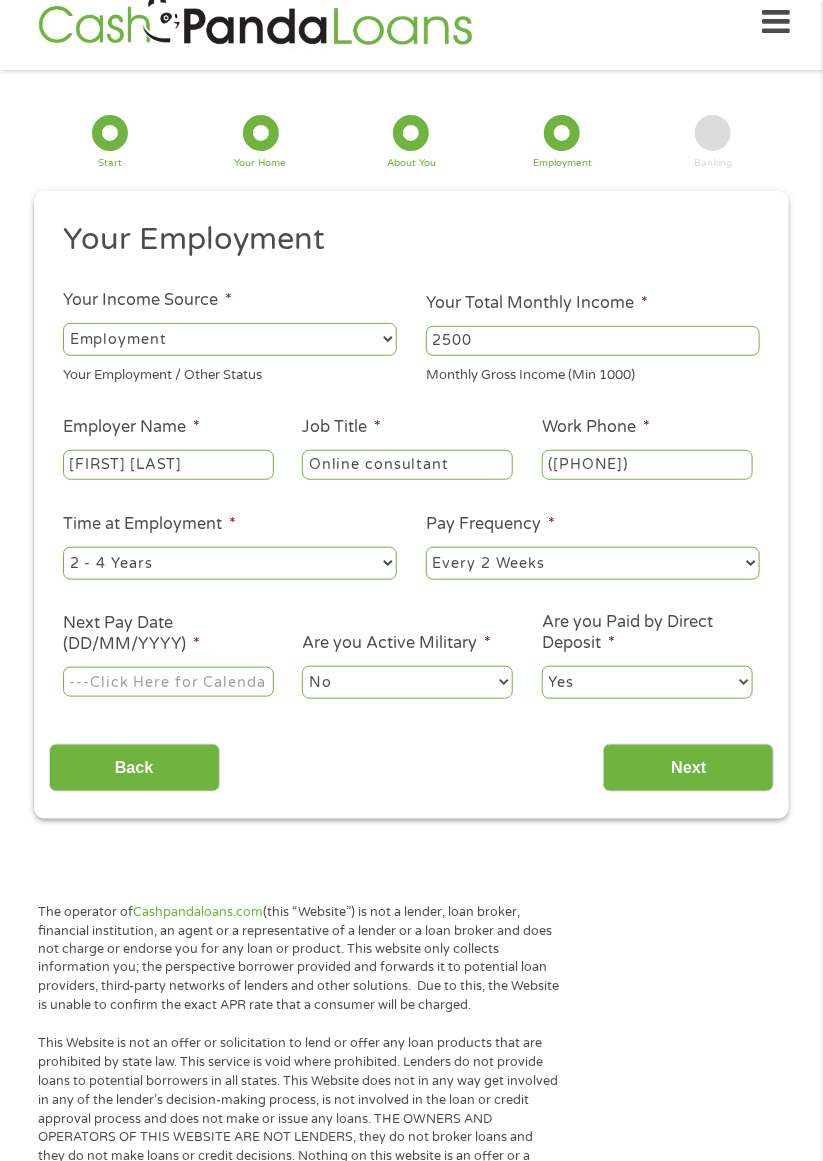 type on "([PHONE])" 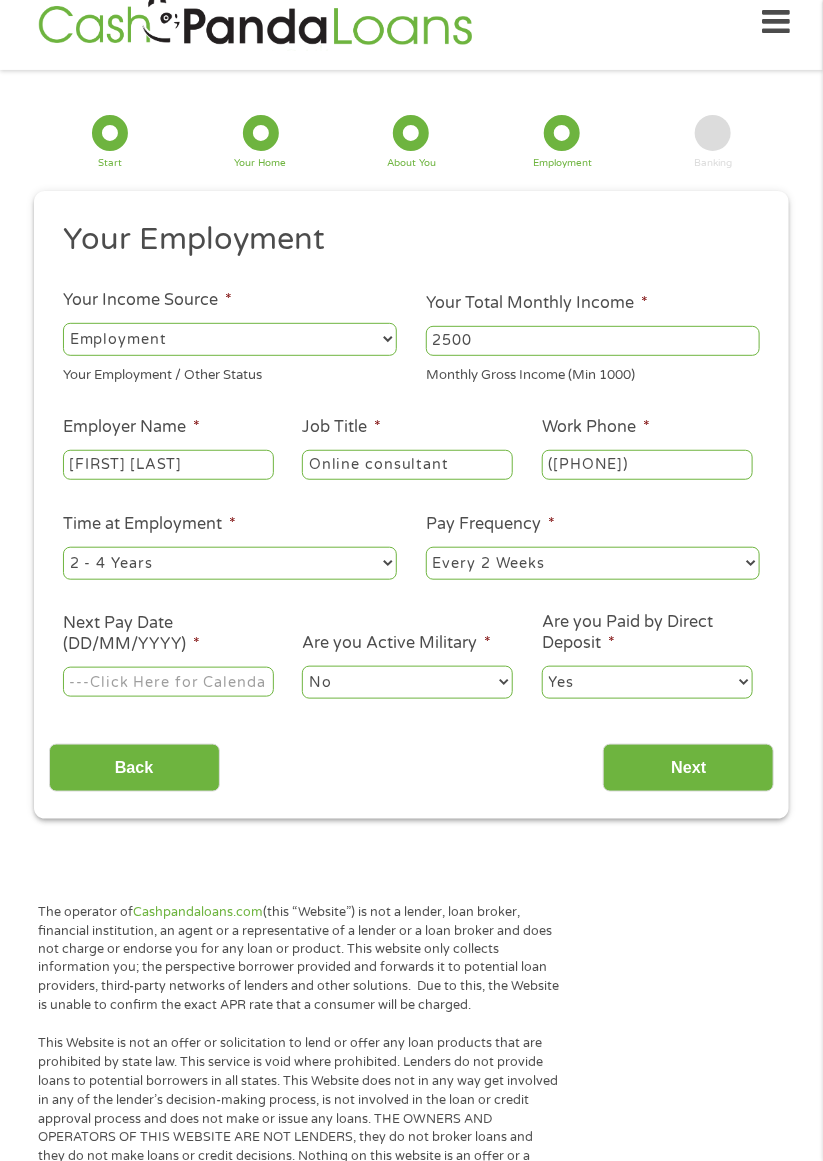 click on "Pay Frequency * --- Choose one --- Every 2 Weeks Every Week Monthly Semi-Monthly" at bounding box center [593, 547] 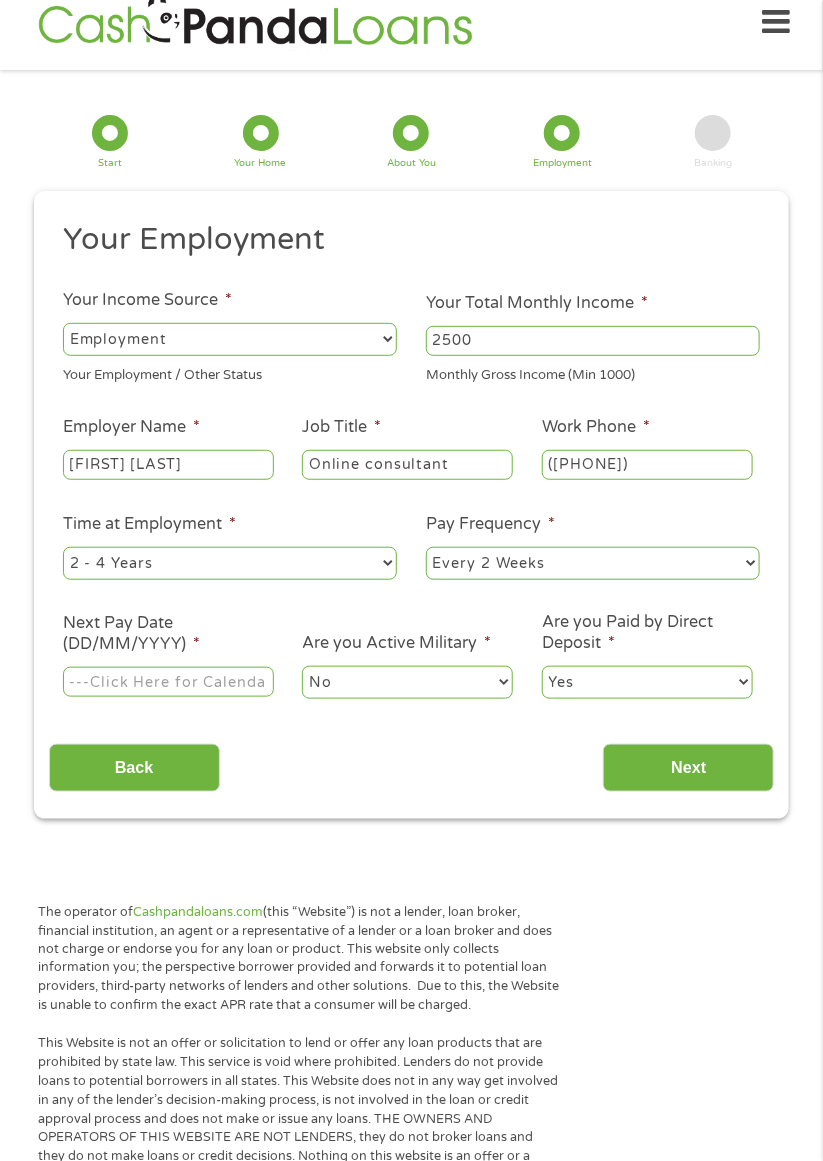 click on "--- Choose one --- Every 2 Weeks Every Week Monthly Semi-Monthly" at bounding box center [593, 563] 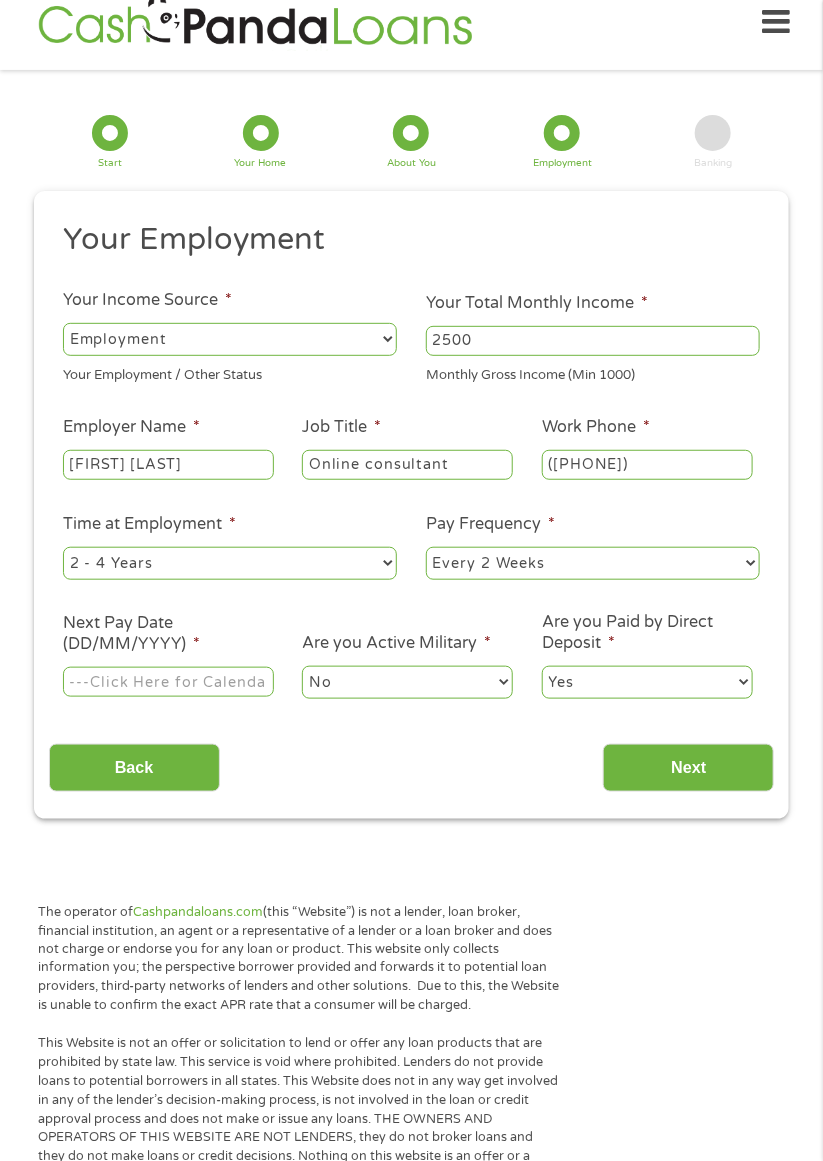 select on "weekly" 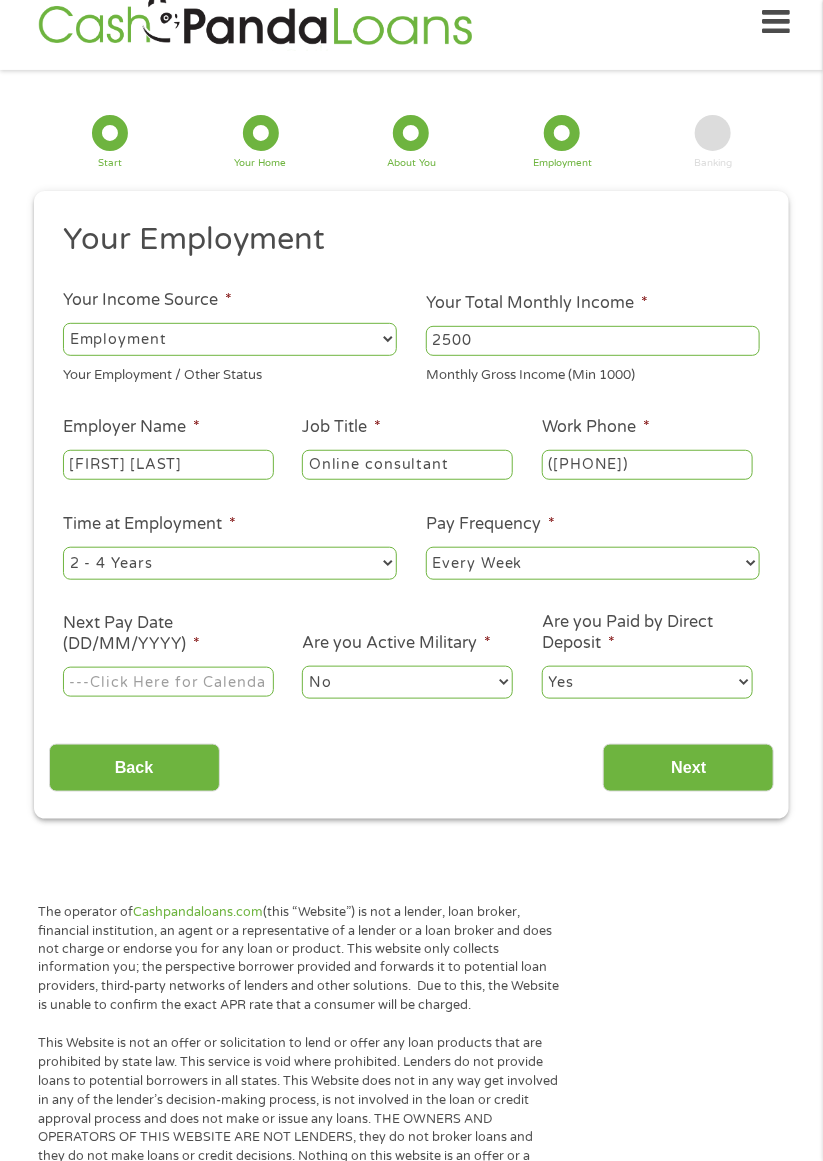 click on "Yes No" at bounding box center [647, 682] 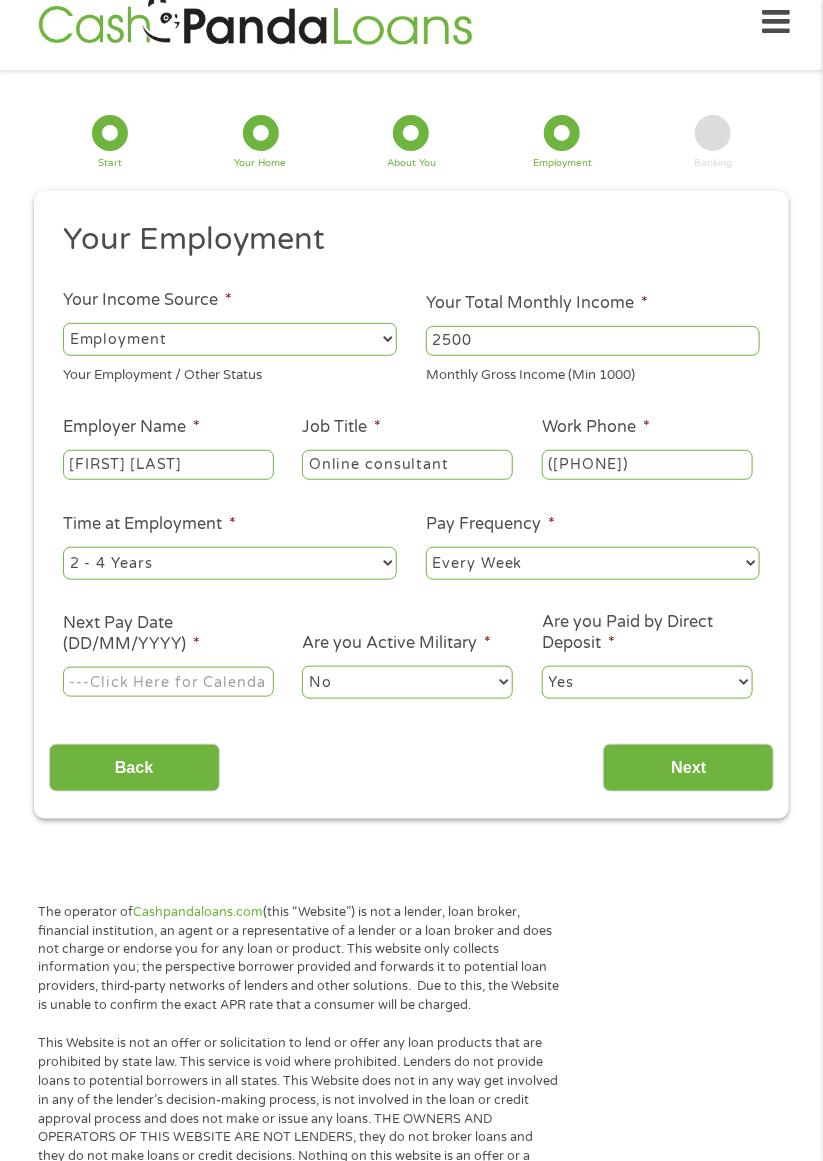 click on "No Yes" at bounding box center [407, 682] 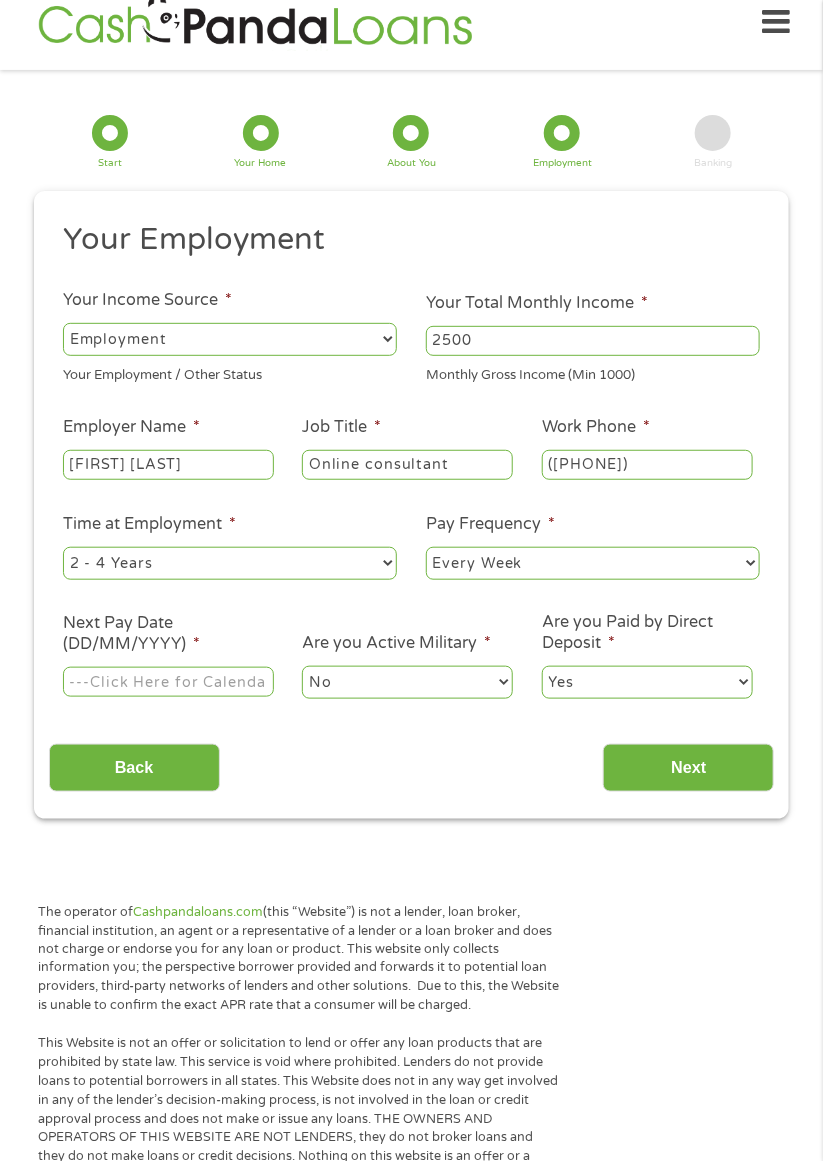 click on "Home Get Loan Offer How it works FAQs Blog Cash Loans Quick Loans Online Loans Payday Loans Cash Advances Préstamos Paycheck Loans Near Me Artificial Intelligence Loans Contact Us 1 Start 2 Your Home 3 About You 4 Employment 5 Banking 6
This field is hidden when viewing the form gclid EAIaIQobChMIzqz_nrn5jgMVcIlaBR3S-Bt-EAAYASAAEgJzw_D_BwE This field is hidden when viewing the form Referrer https://www.cashpandaloans.com/?medium=adwords&source=adwords&campaign=22747246762&adgroup=181722780453&creative=761512430550&position&keyword=panda%20loans&utm_term=%7Bsearchterm%7D&matchtype=%7Bterm%7D&device=c&network=g&gad_source=1&gad_campaignid=22747246762&gclid=EAIaIQobChMIzqz_nrn5jgMVcIlaBR3S-Bt-EAAYASAAEgJzw_D_BwE This field is hidden when viewing the form Source adwords This field is hidden when viewing the form Campaign 22747246762 Medium adwords c g" at bounding box center (411, 1454) 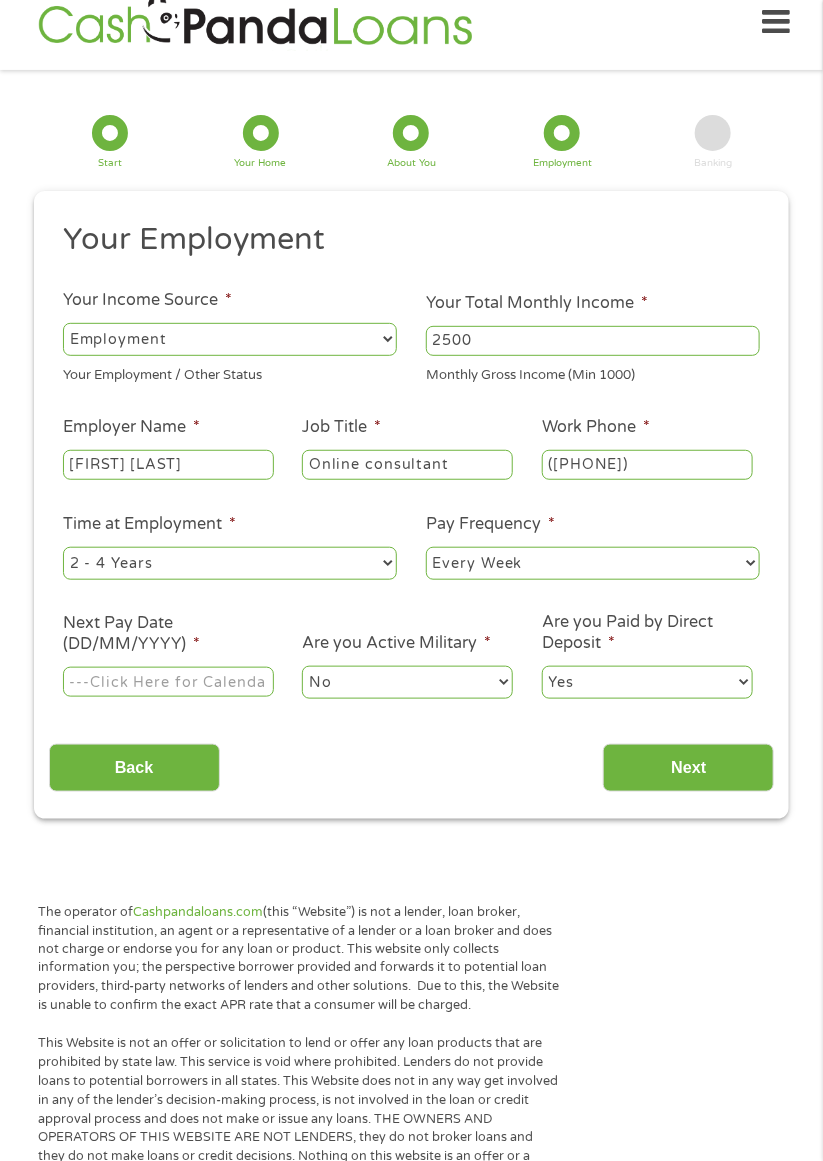 click on "Next Pay Date (DD/MM/YYYY) *" at bounding box center [168, 682] 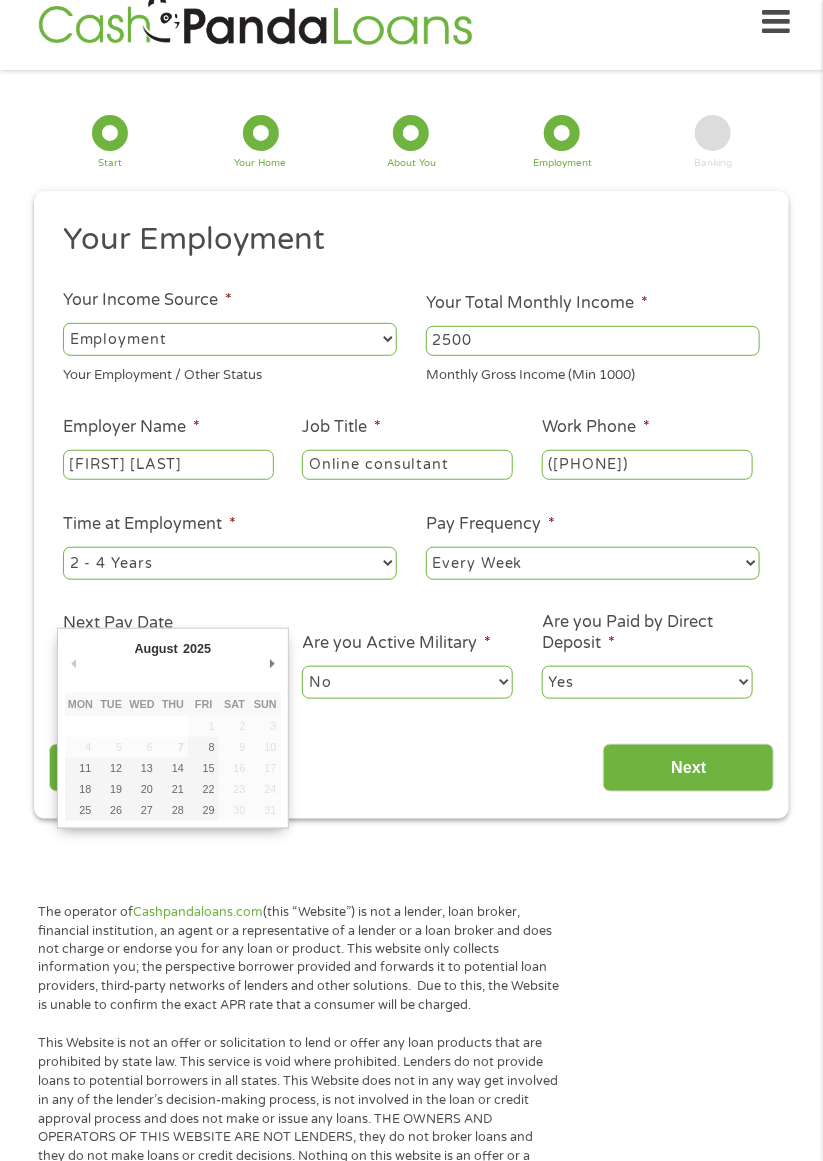 type on "15/08/2025" 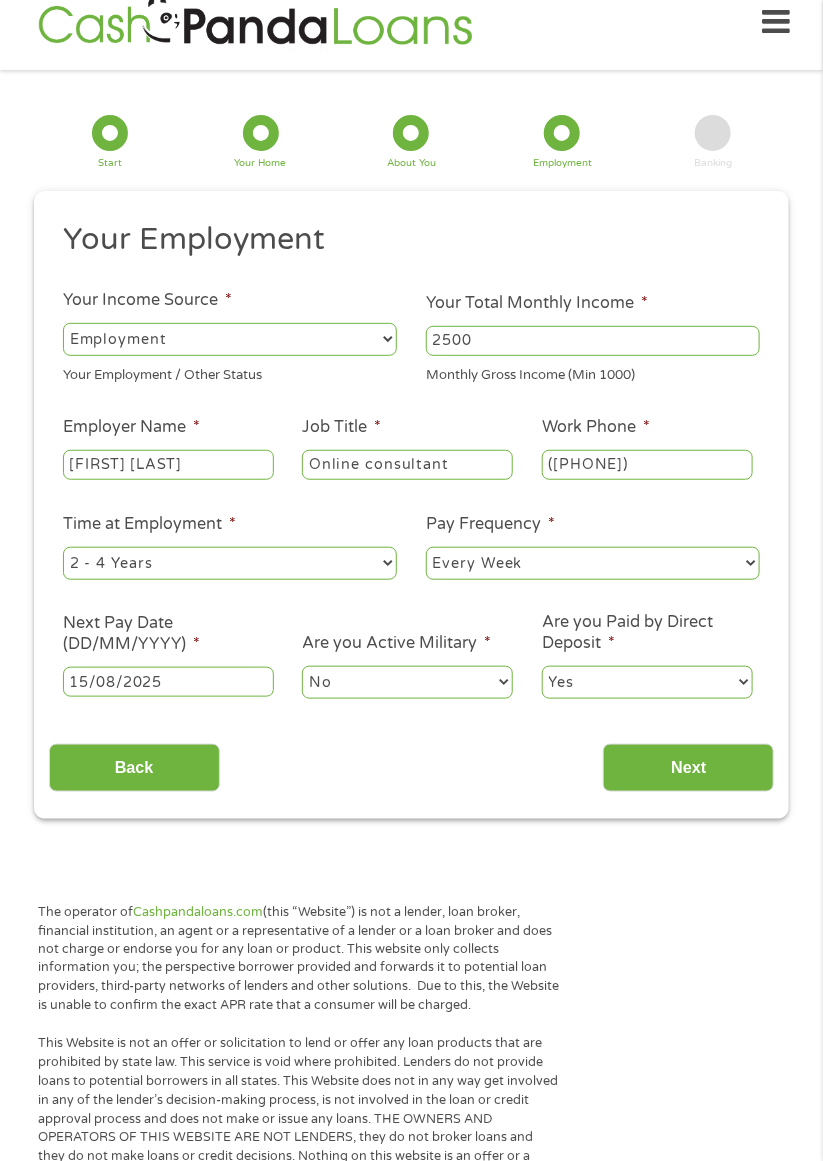 click on "--- Choose one --- 1 Year or less 1 - 2 Years 2 - 4 Years Over 4 Years" at bounding box center (230, 563) 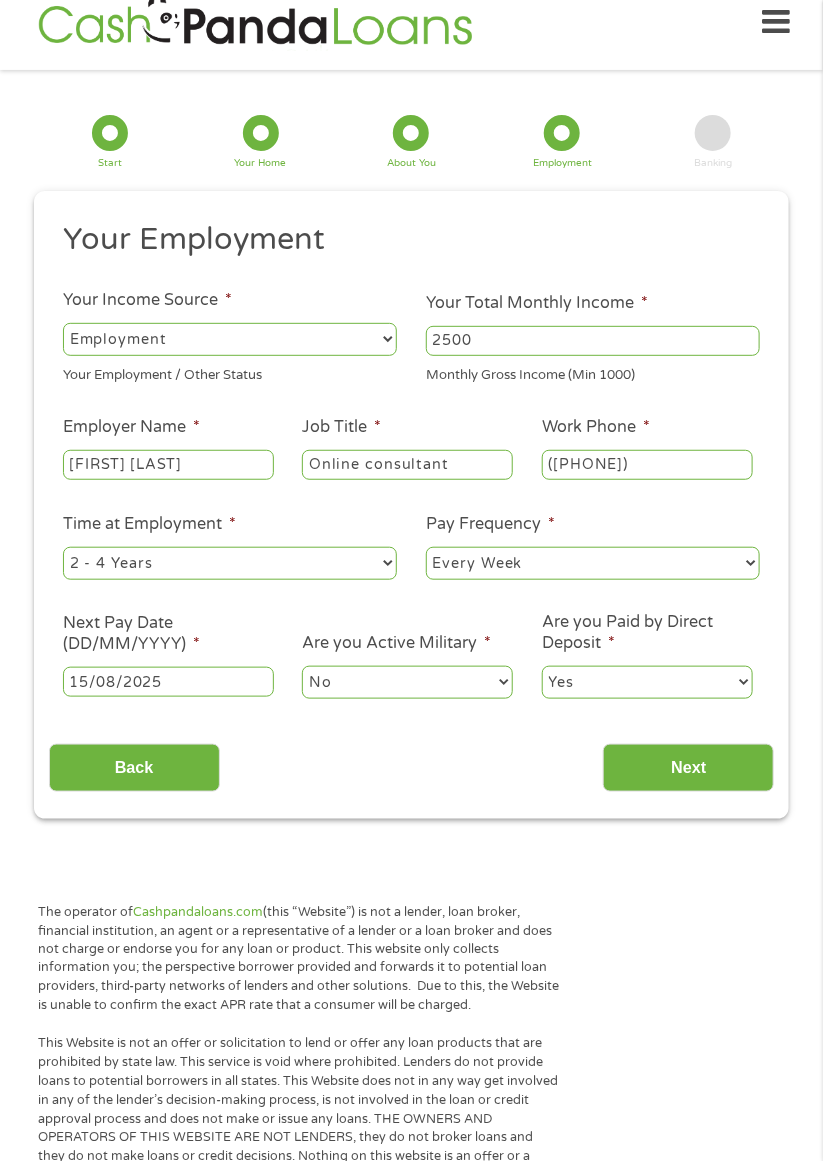 select on "12months" 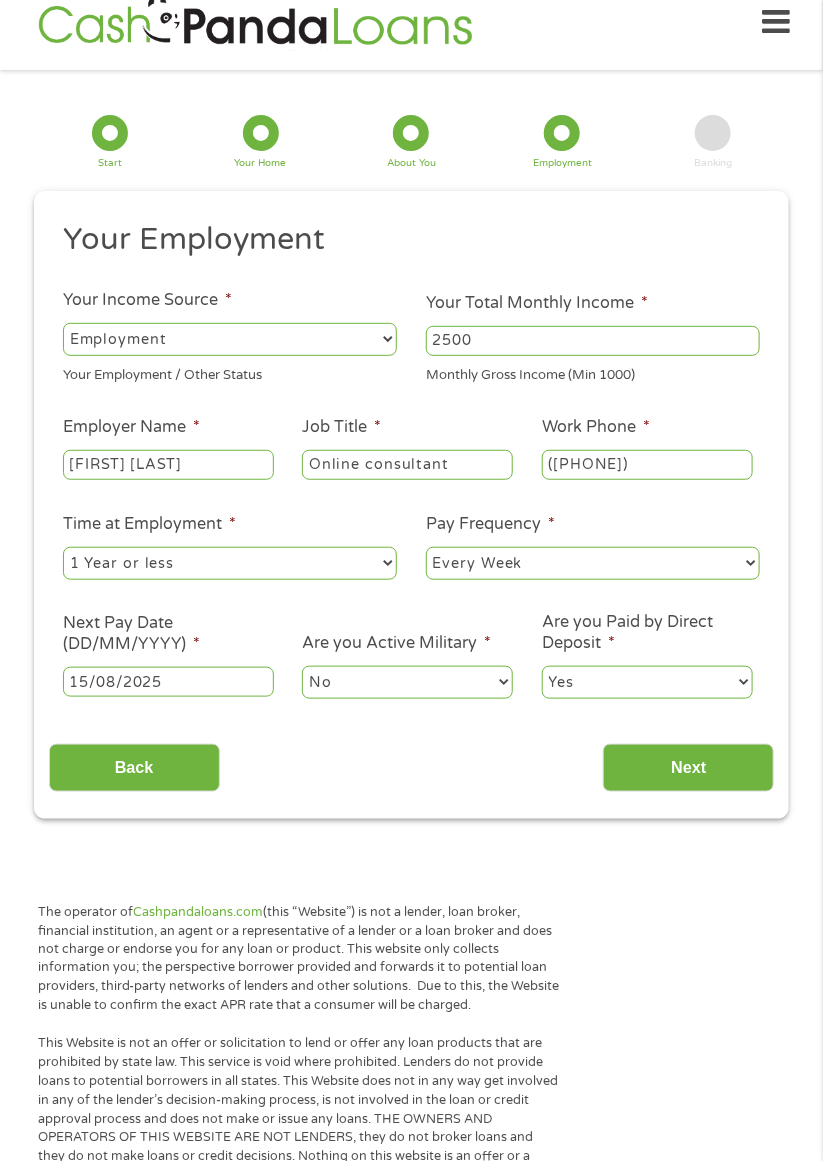 click on "Next" at bounding box center (688, 768) 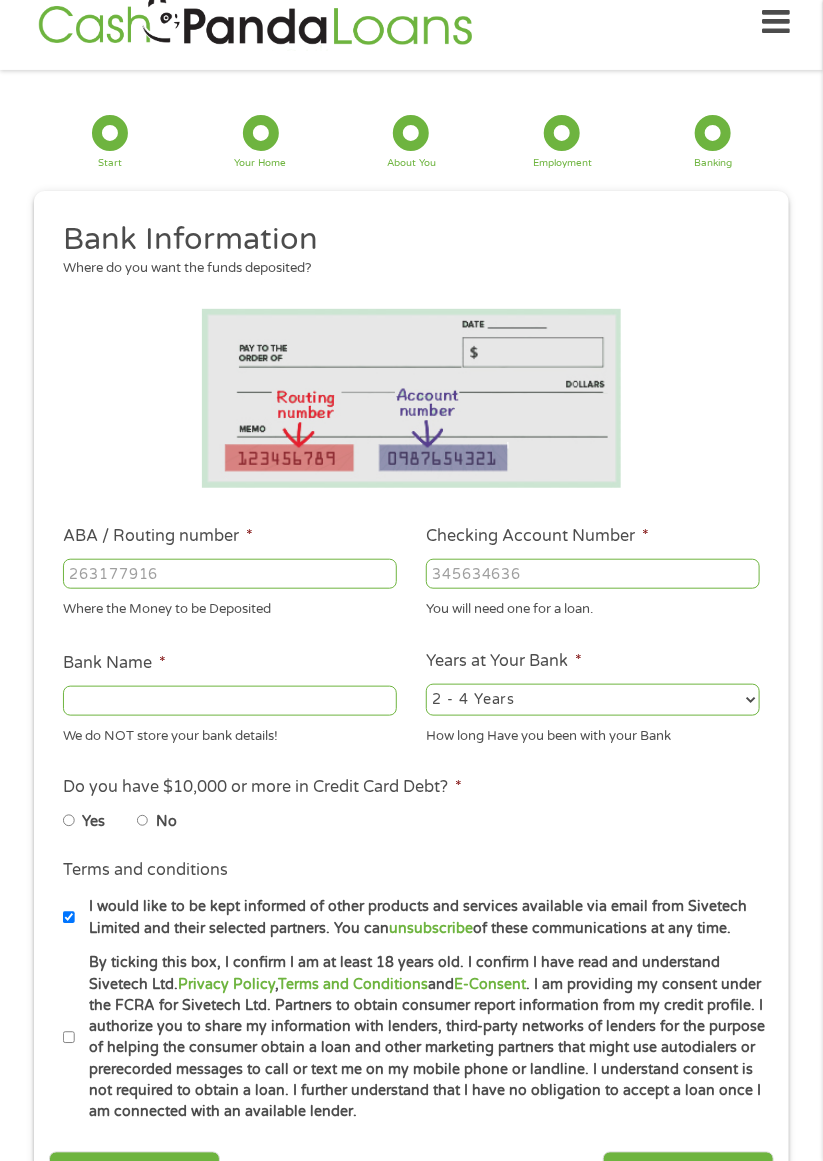 scroll, scrollTop: 0, scrollLeft: 0, axis: both 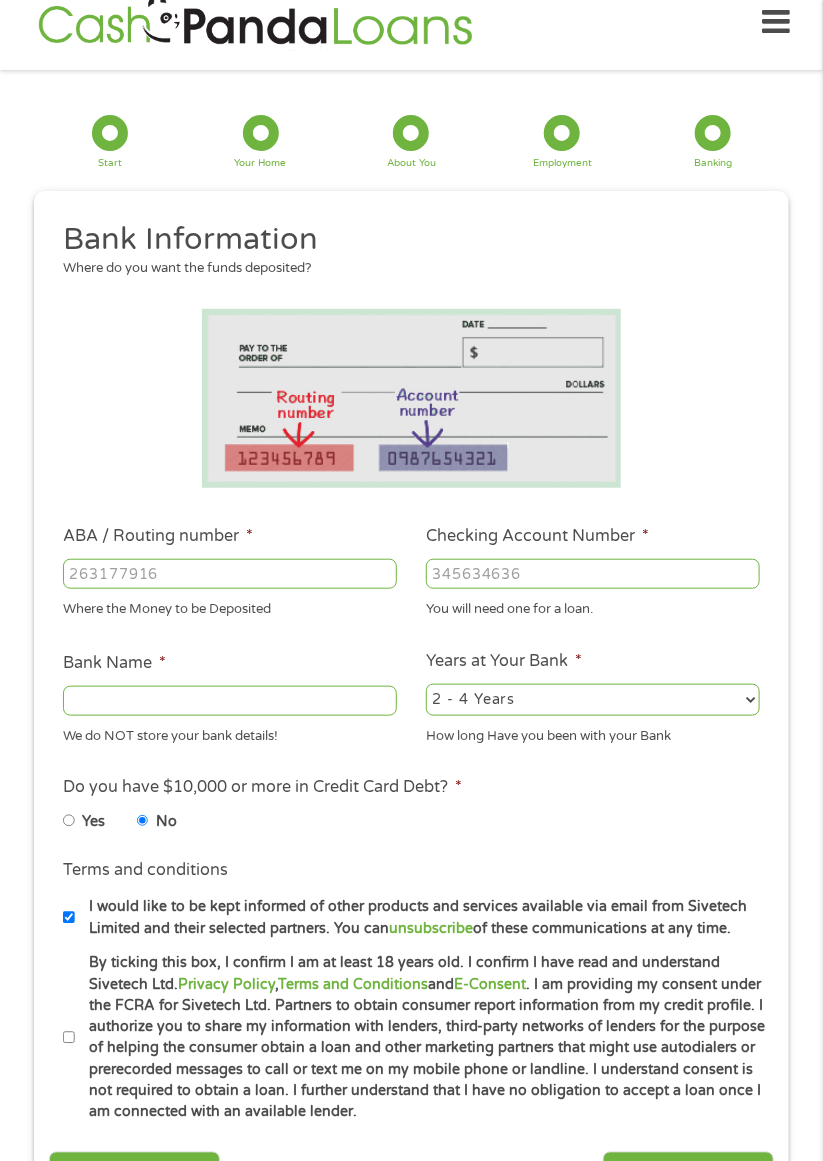 click on "ABA / Routing number *" at bounding box center [230, 574] 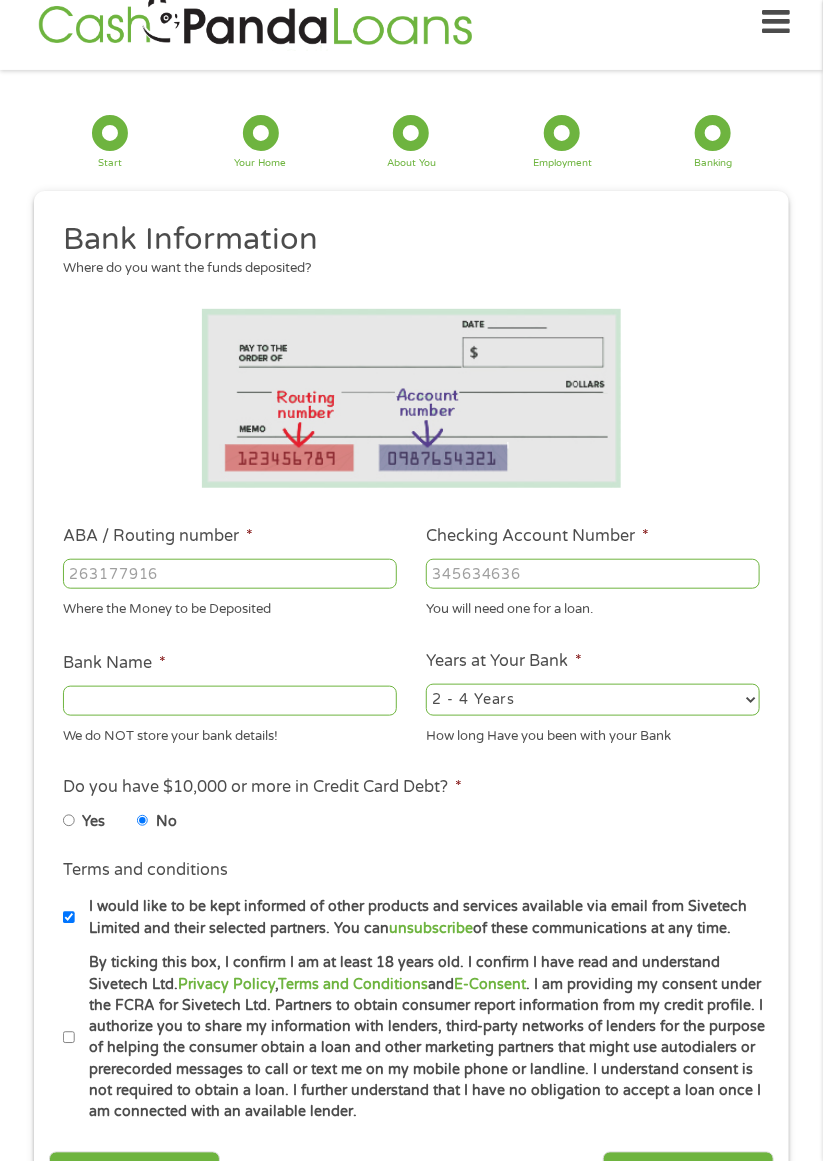 click on "By ticking this box, I confirm I am at least 18 years old. I confirm I have read and understand Sivetech Ltd.  Privacy Policy ,  Terms and Conditions  and  E-Consent . I am providing my consent under the FCRA for Sivetech Ltd. Partners to obtain consumer report information from my credit profile. I authorize you to share my information with lenders, third-party networks of lenders for the purpose of helping the consumer obtain a loan and other marketing partners that might use autodialers or prerecorded messages to call or text me on my mobile phone or landline. I understand consent is not required to obtain a loan. I further understand that I have no obligation to accept a loan once I am connected with an available lender." at bounding box center (423, 1038) 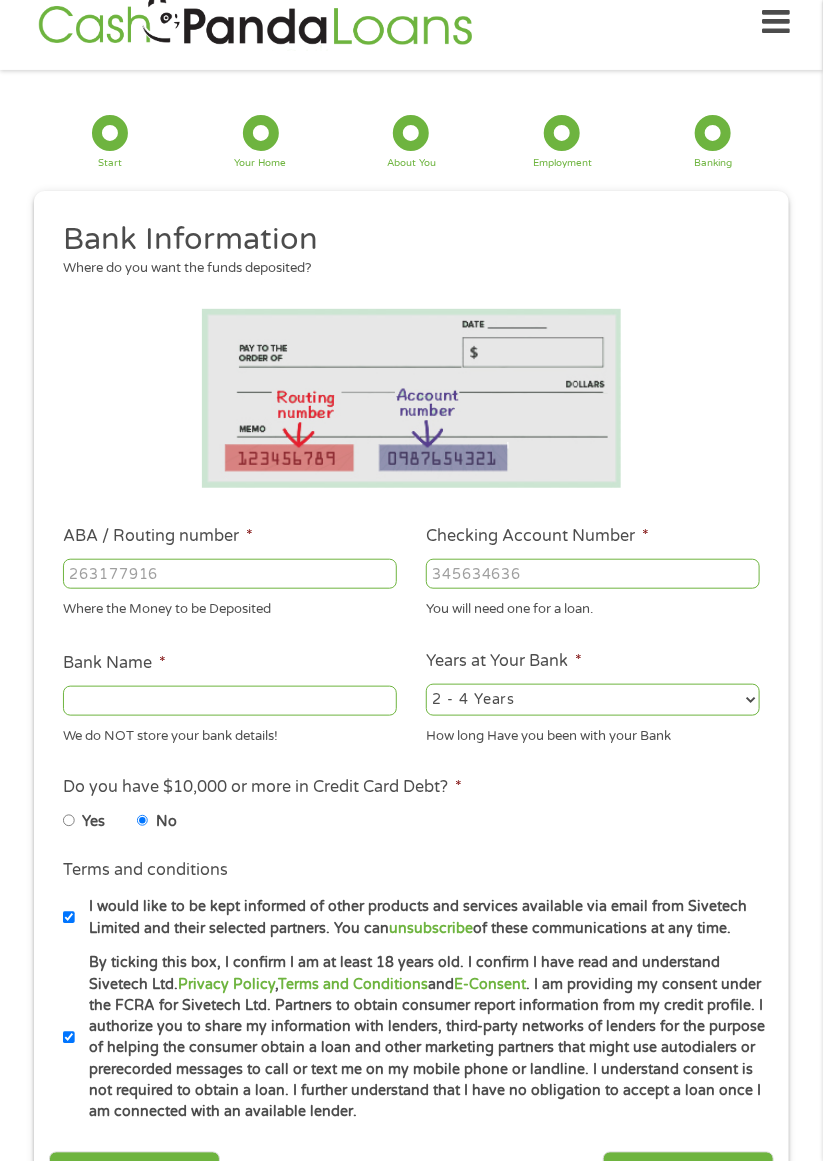 click on "By ticking this box, I confirm I am at least 18 years old. I confirm I have read and understand Sivetech Ltd.  Privacy Policy ,  Terms and Conditions  and  E-Consent . I am providing my consent under the FCRA for Sivetech Ltd. Partners to obtain consumer report information from my credit profile. I authorize you to share my information with lenders, third-party networks of lenders for the purpose of helping the consumer obtain a loan and other marketing partners that might use autodialers or prerecorded messages to call or text me on my mobile phone or landline. I understand consent is not required to obtain a loan. I further understand that I have no obligation to accept a loan once I am connected with an available lender." at bounding box center (423, 1038) 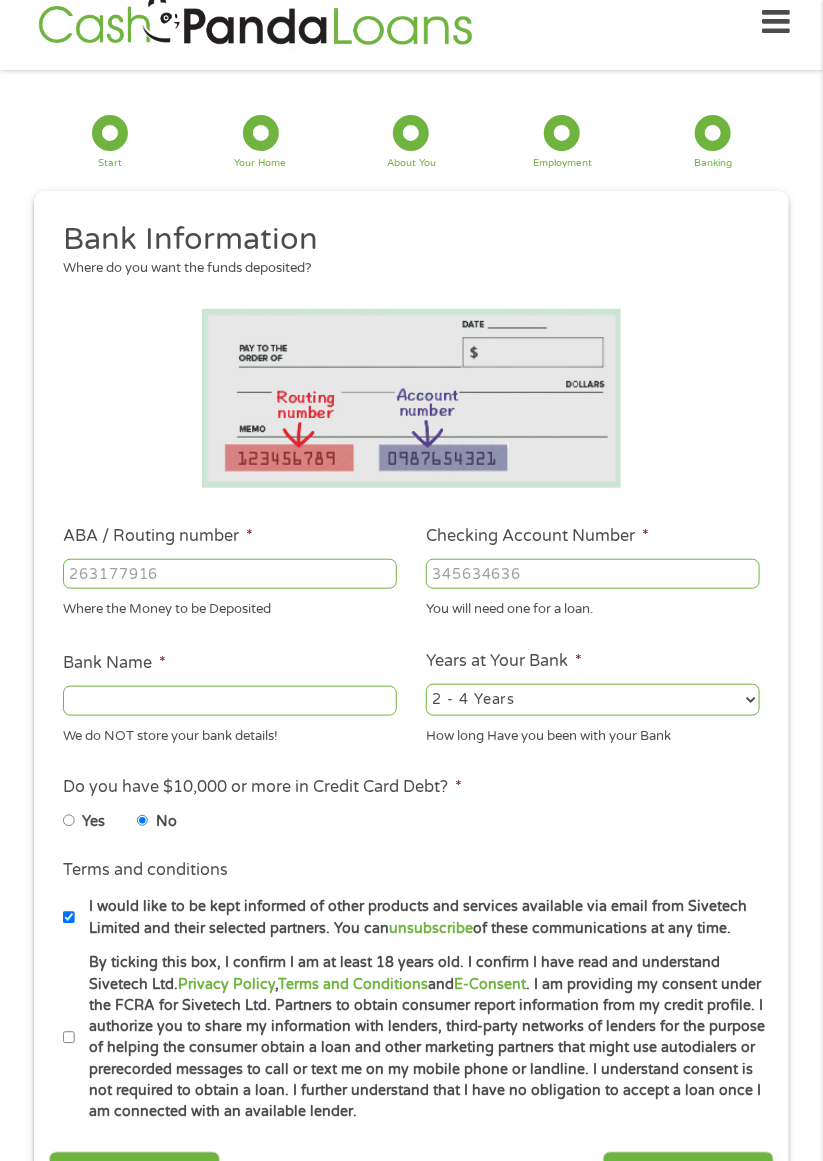 click on "[NUMBER]" at bounding box center [230, 574] 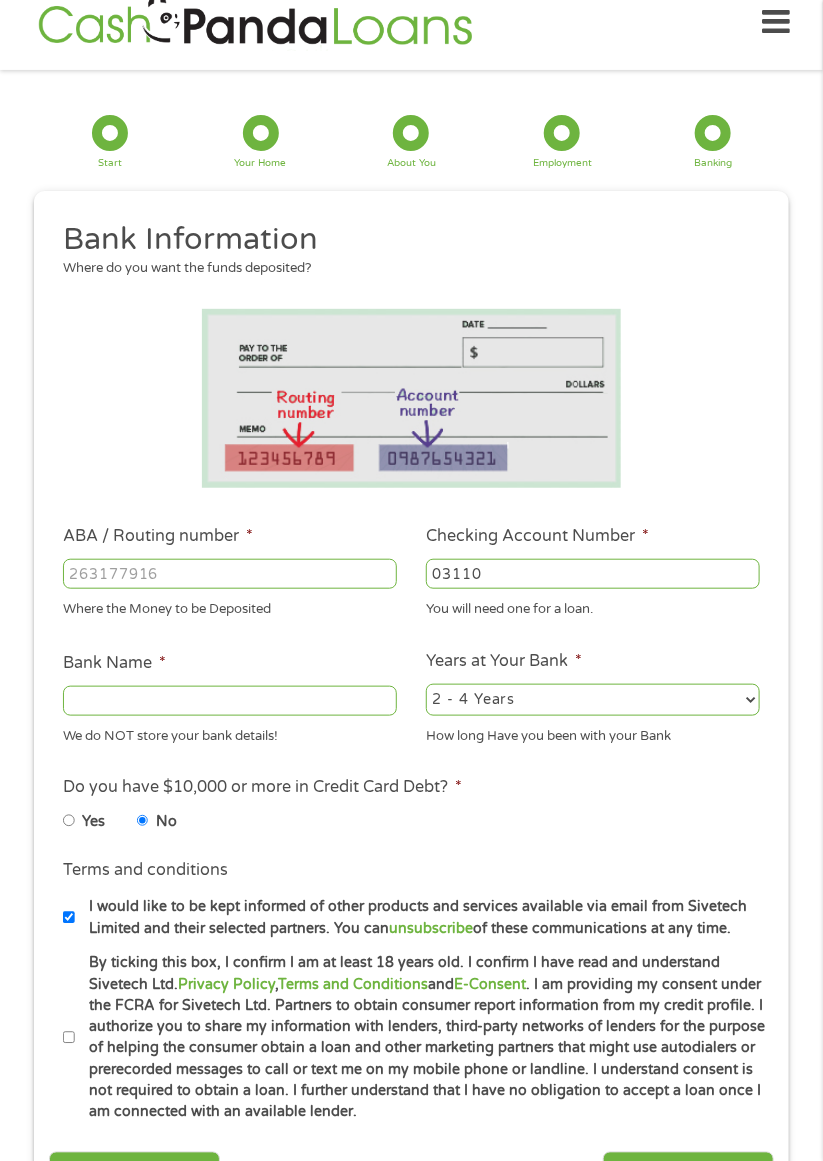 click on "03110" at bounding box center (593, 574) 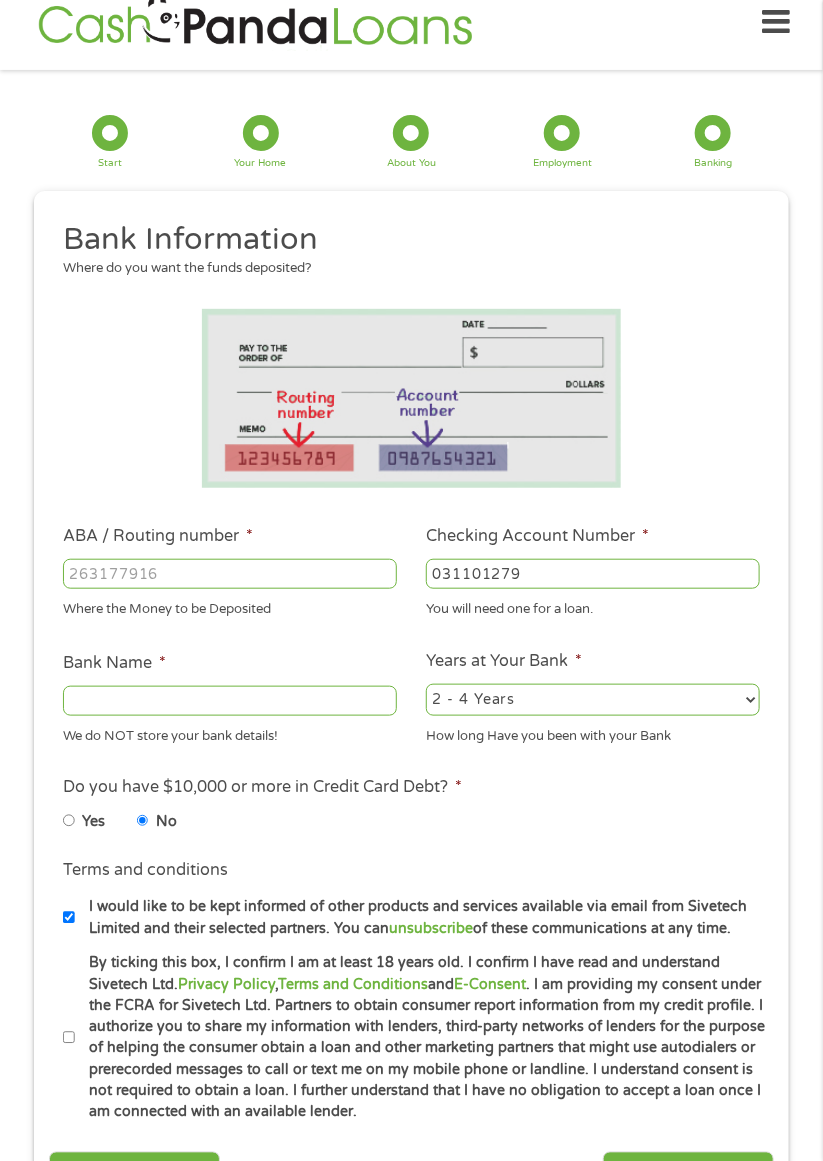 type on "031101279" 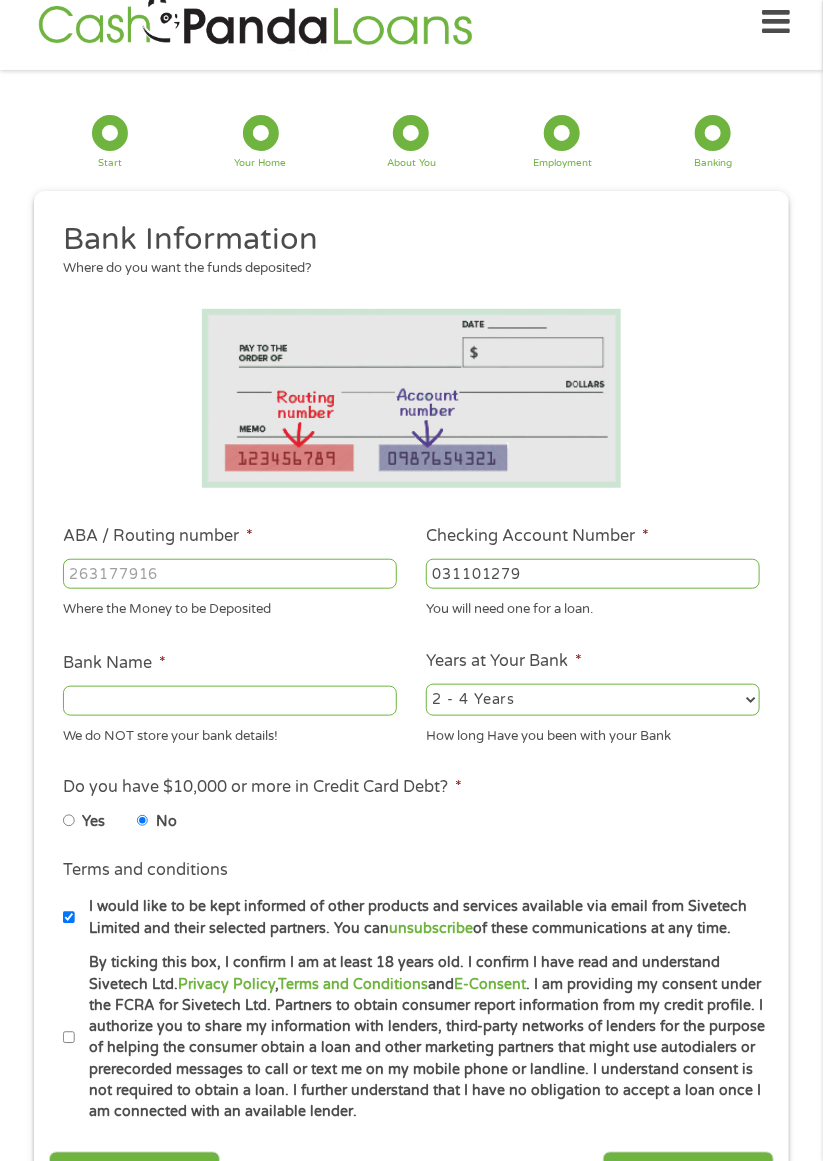 click on "Bank Name *" at bounding box center (230, 701) 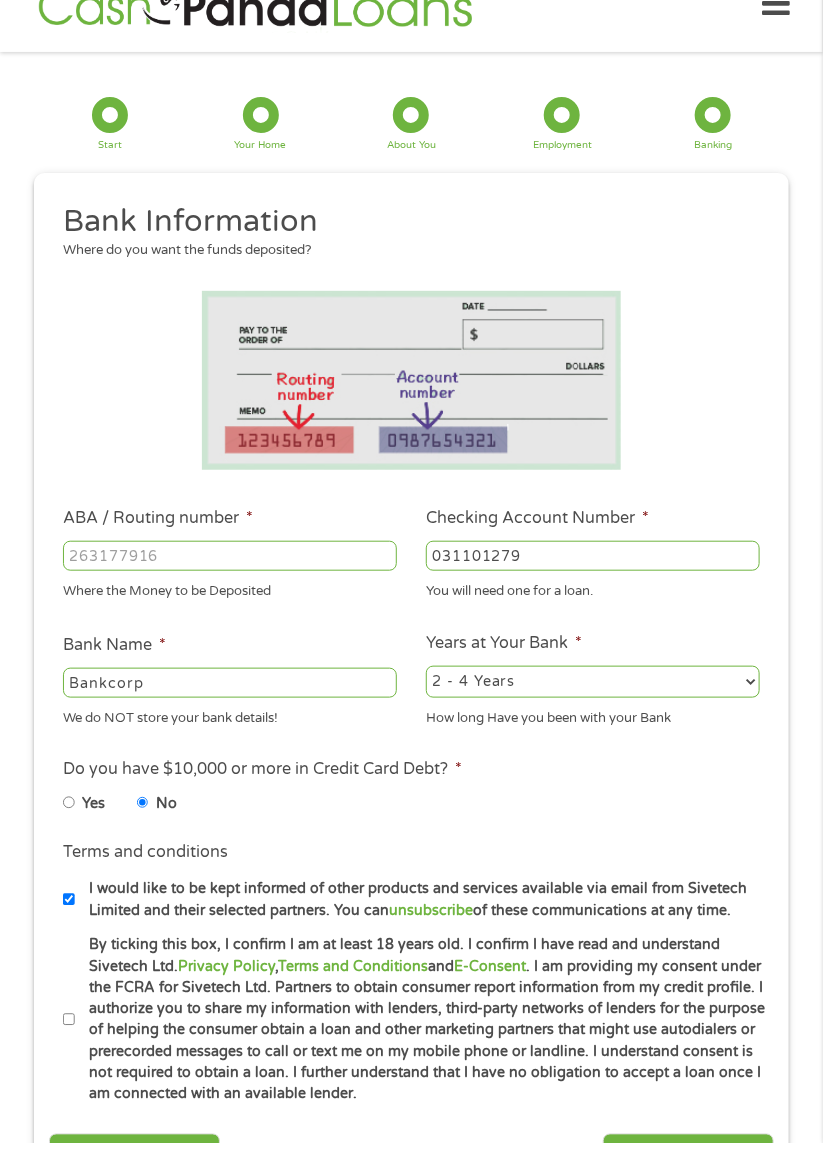 scroll, scrollTop: 25, scrollLeft: 0, axis: vertical 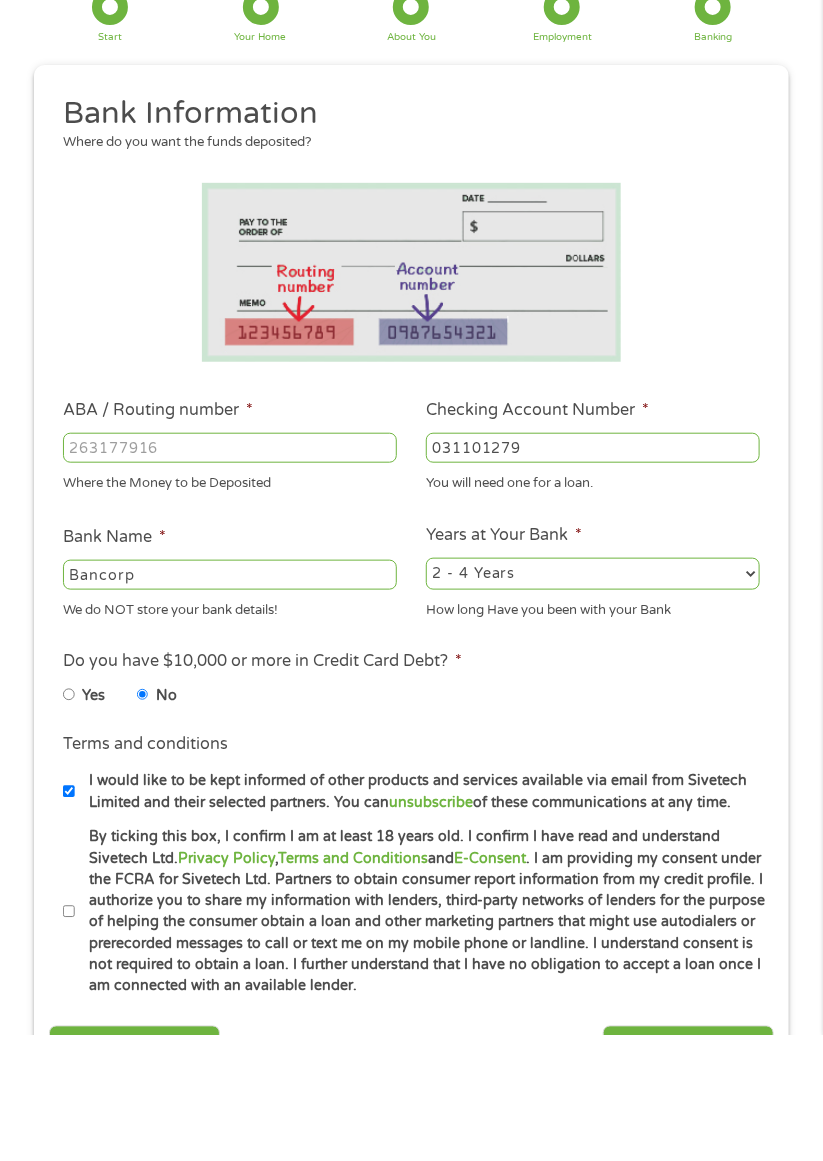 type on "Bancorp" 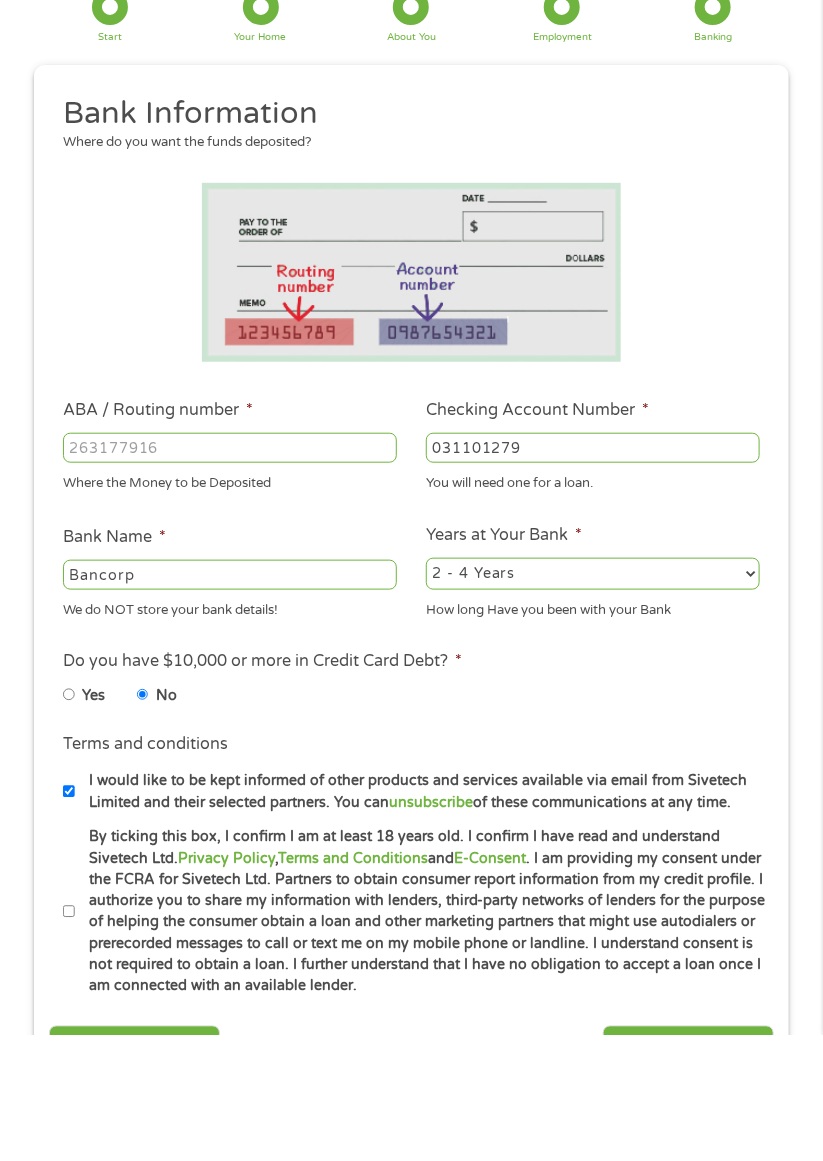 click on "2 - 4 Years 6 - 12 Months 1 - 2 Years Over 4 Years" at bounding box center (593, 700) 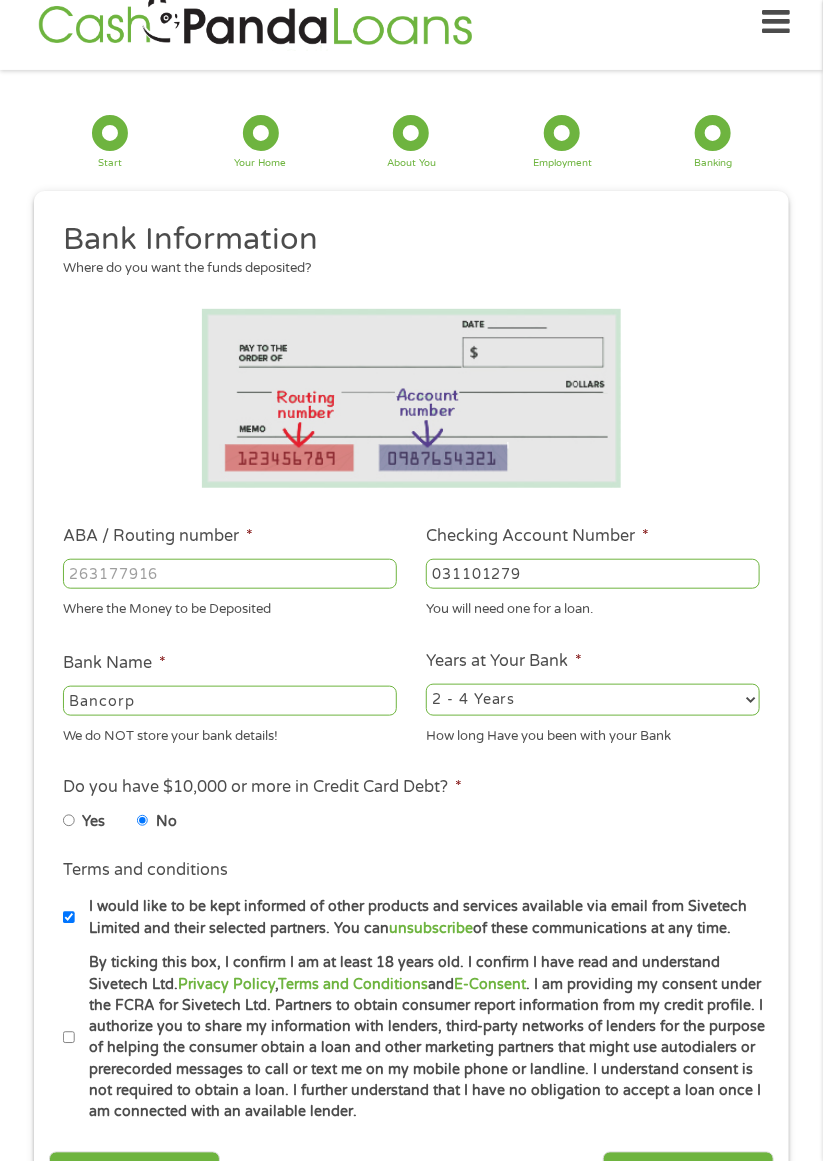 click on "Next" at bounding box center [688, 1176] 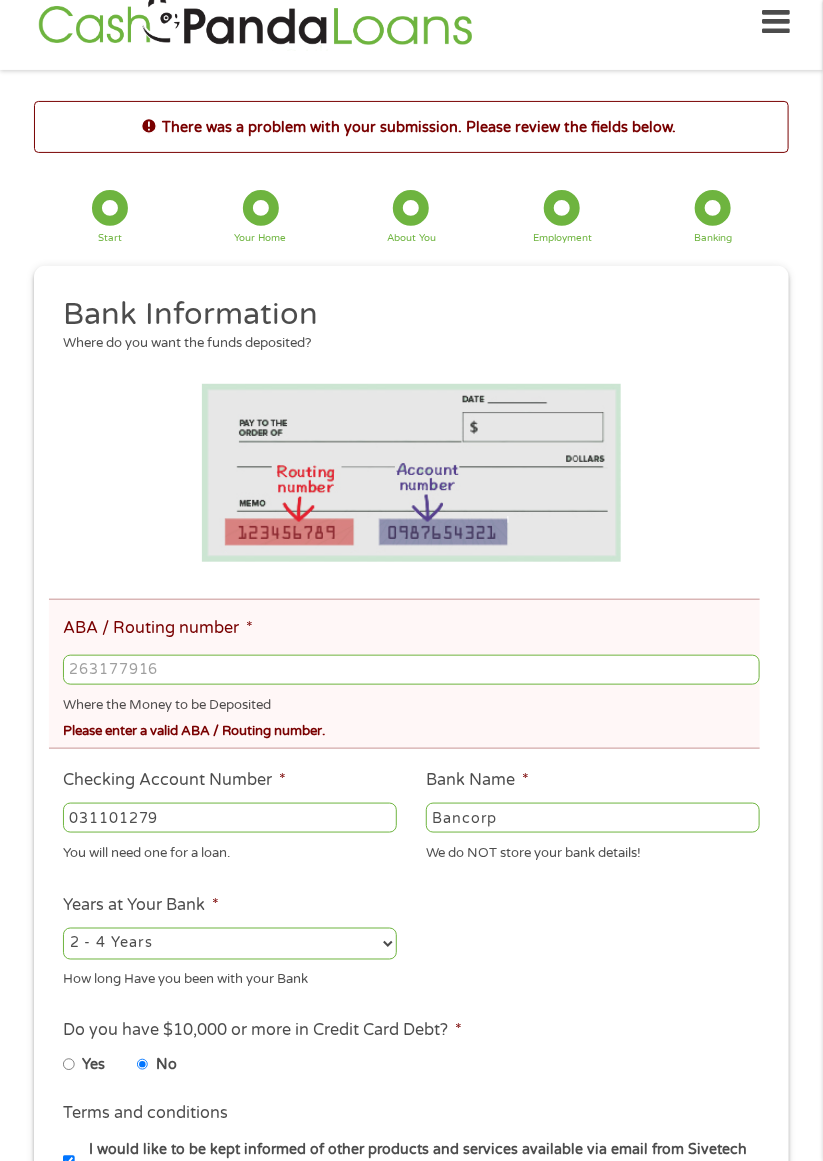 scroll, scrollTop: 0, scrollLeft: 0, axis: both 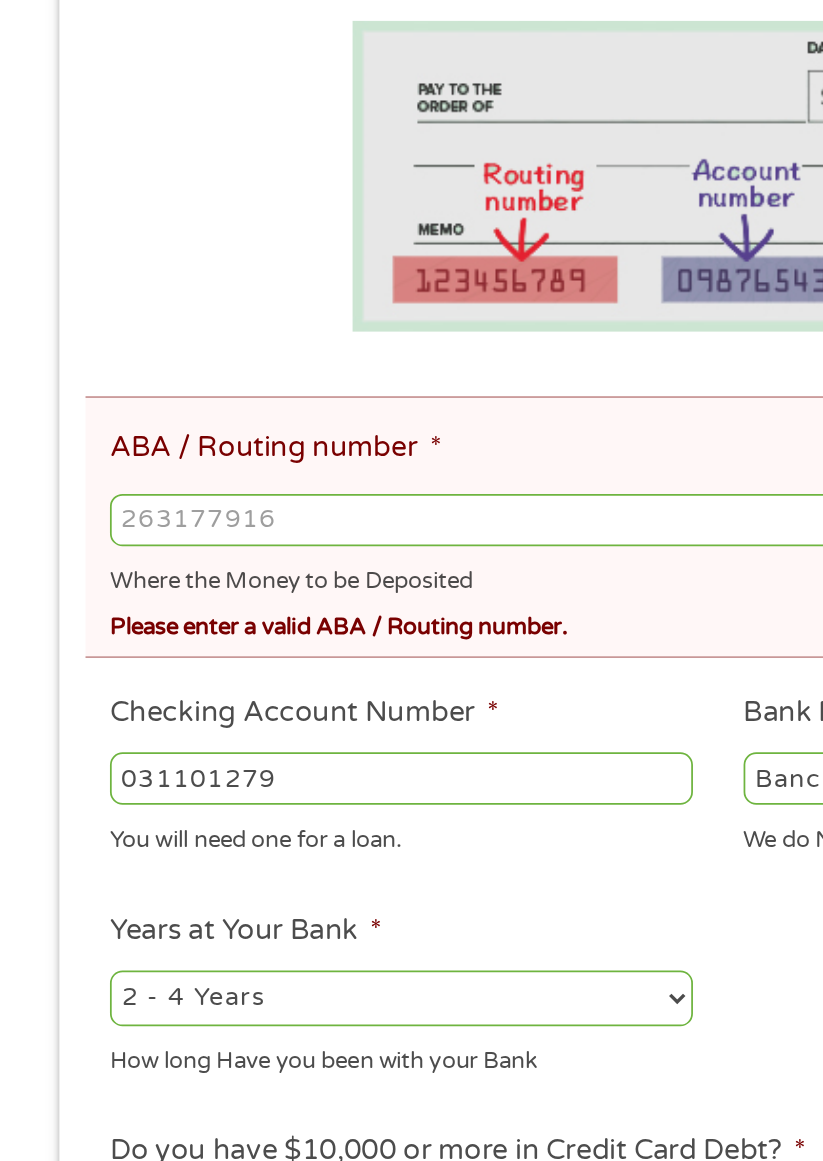 click on "[NUMBER]" at bounding box center (411, 669) 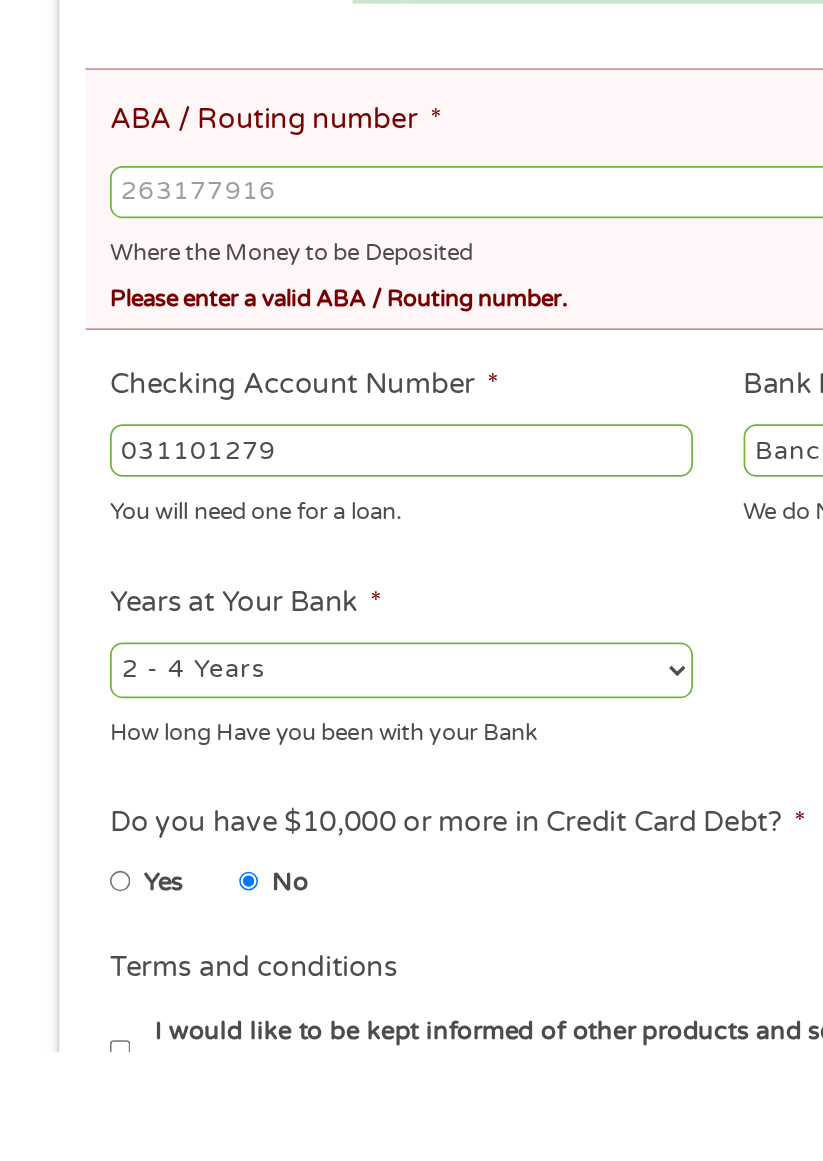 scroll, scrollTop: 26, scrollLeft: 0, axis: vertical 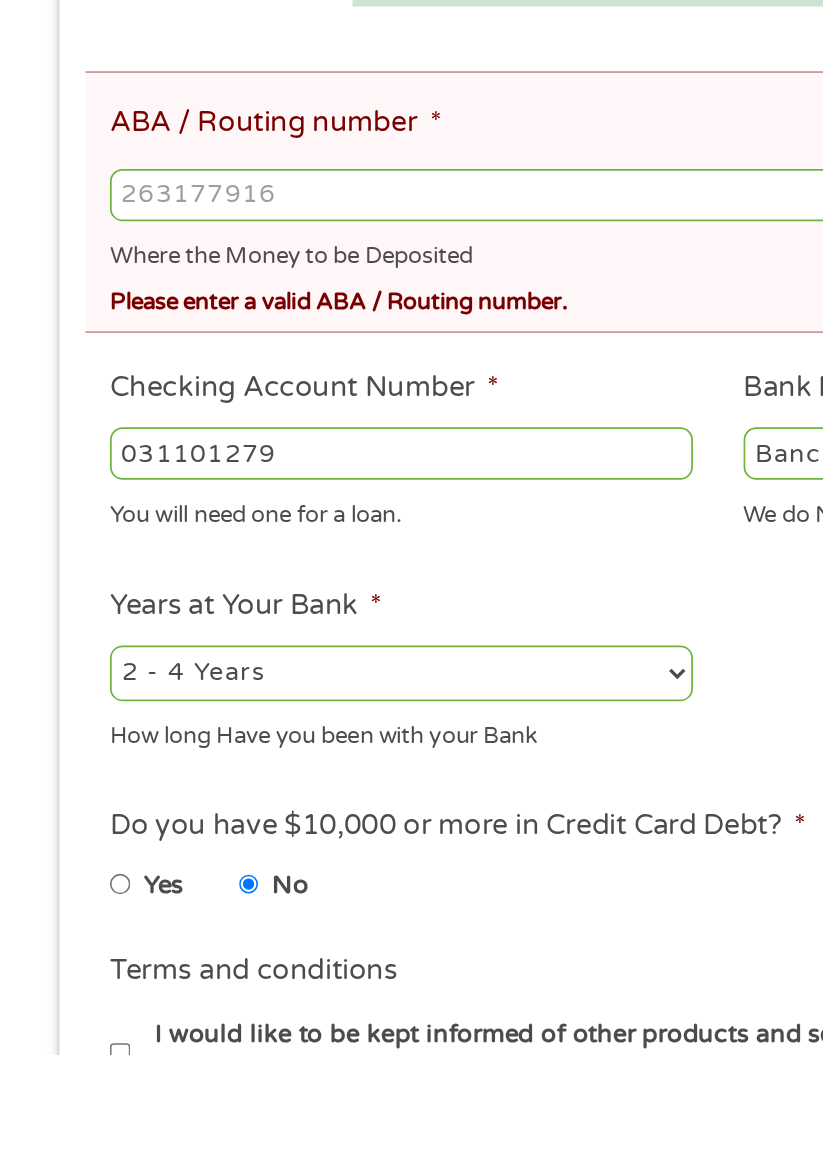 click on "[NUMBER]" at bounding box center [411, 669] 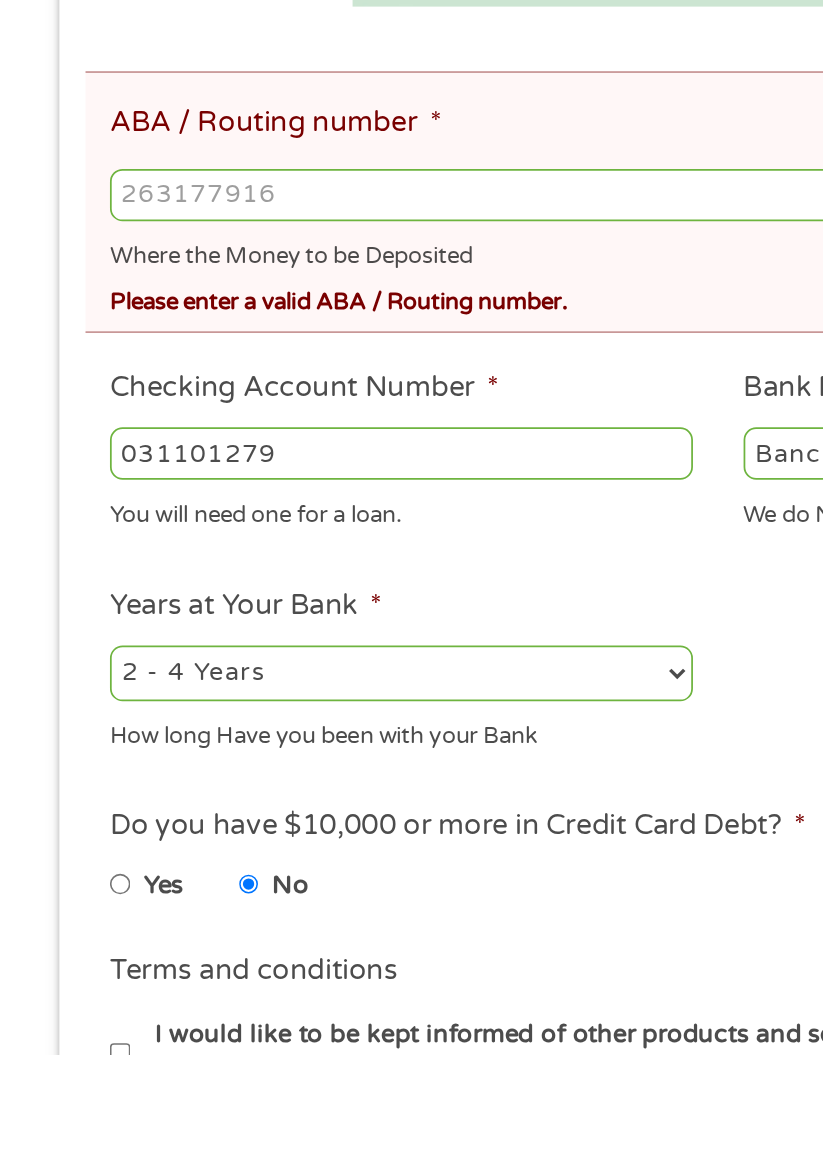 type on "[NUMBER]" 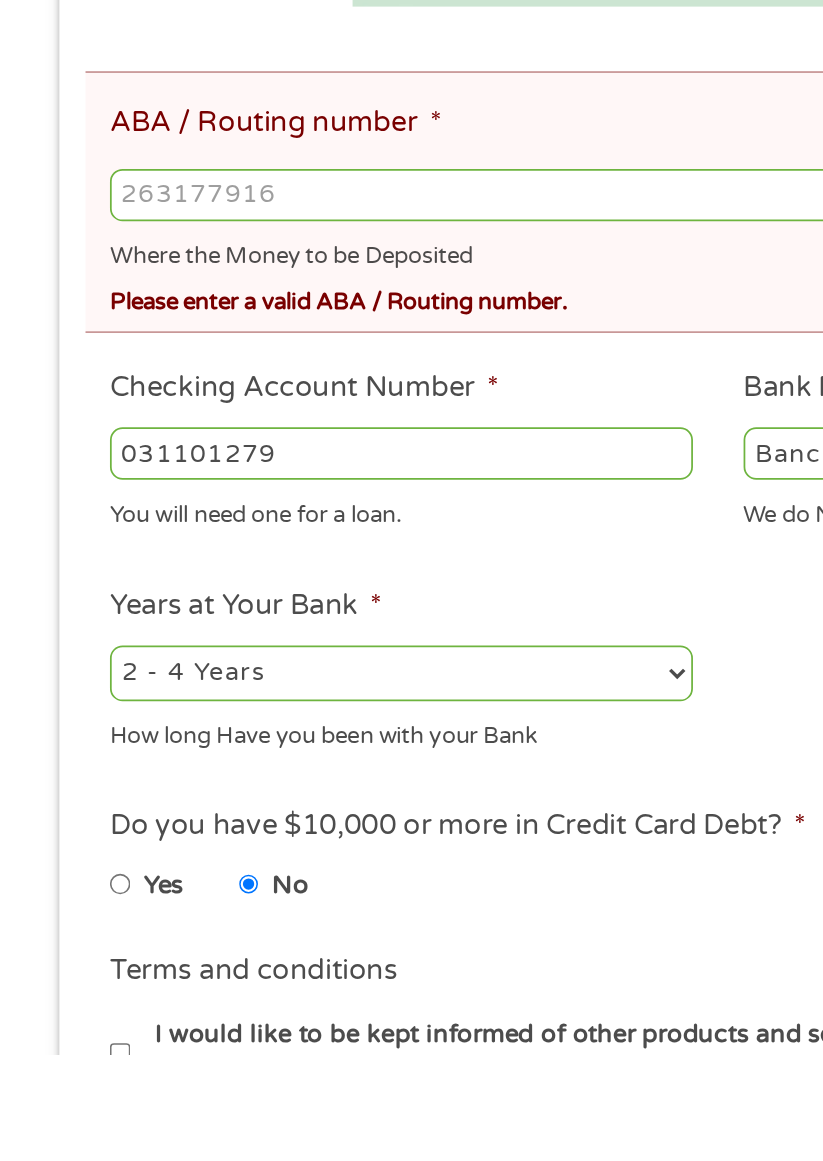 scroll, scrollTop: 26, scrollLeft: 0, axis: vertical 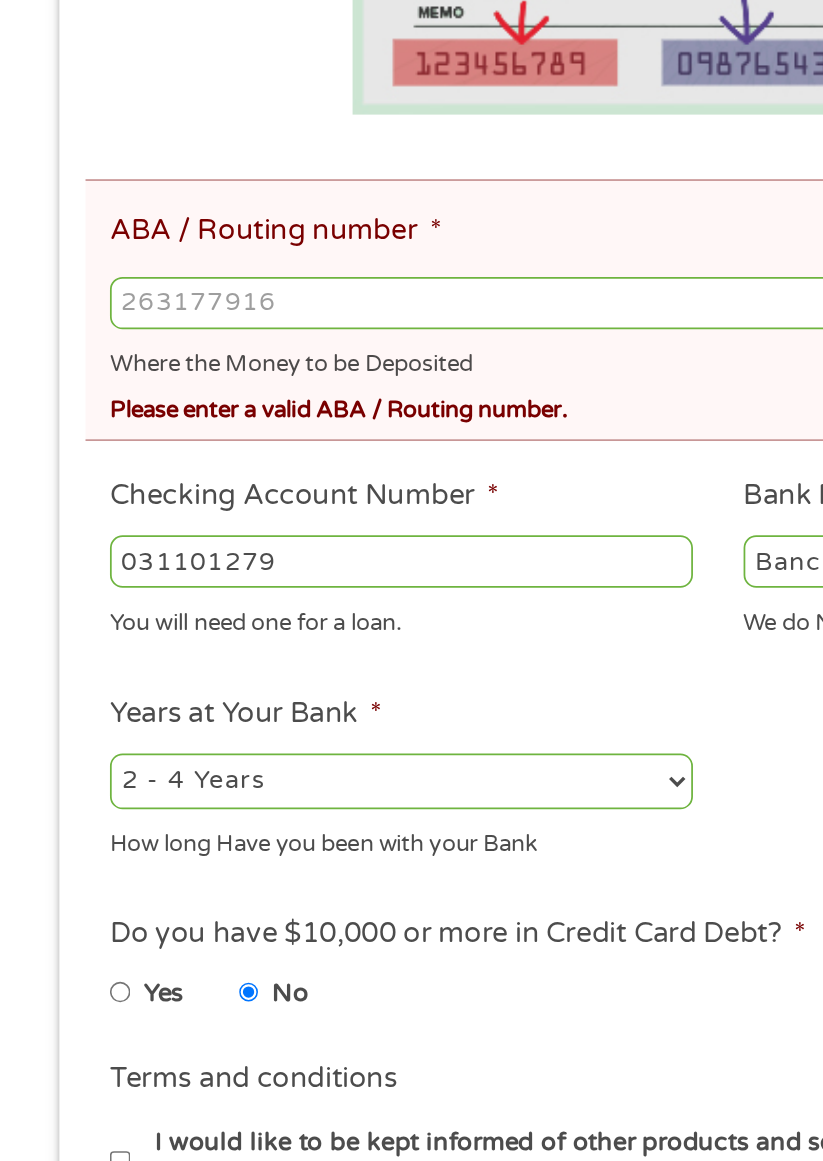 click on "[NUMBER]" at bounding box center [411, 669] 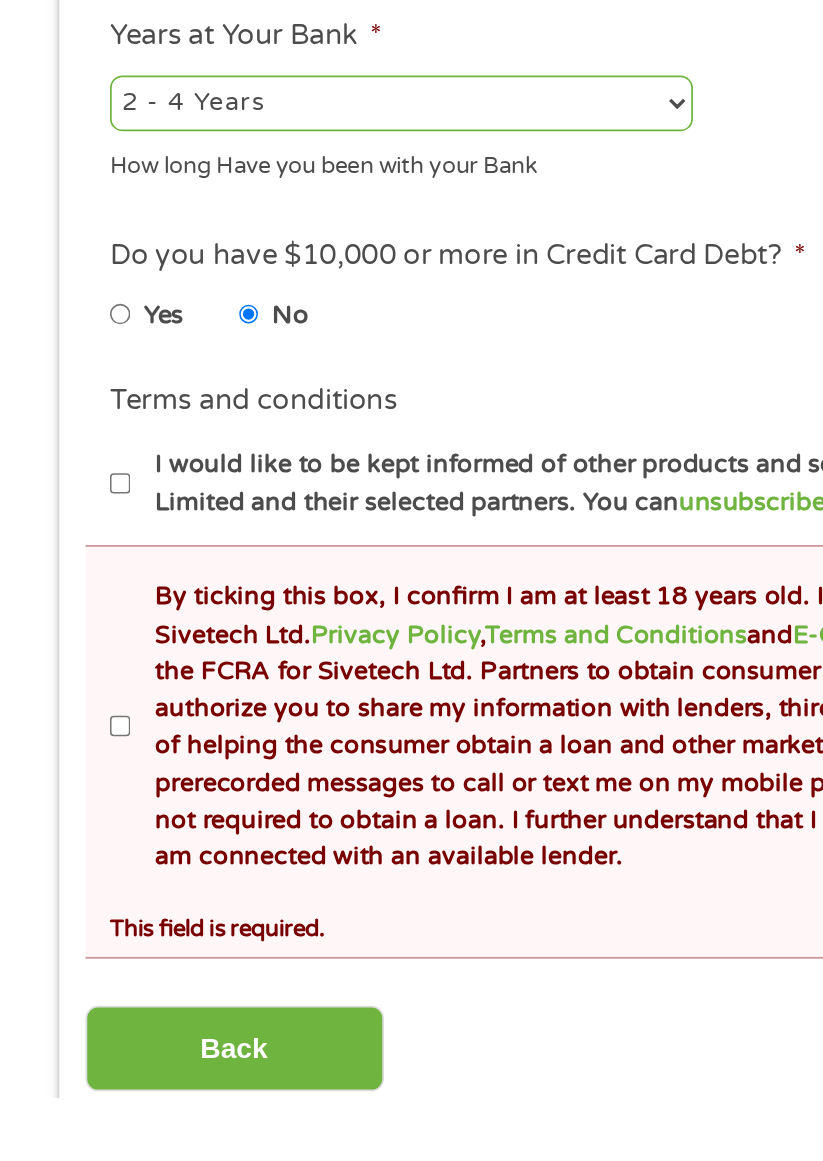 scroll, scrollTop: 378, scrollLeft: 0, axis: vertical 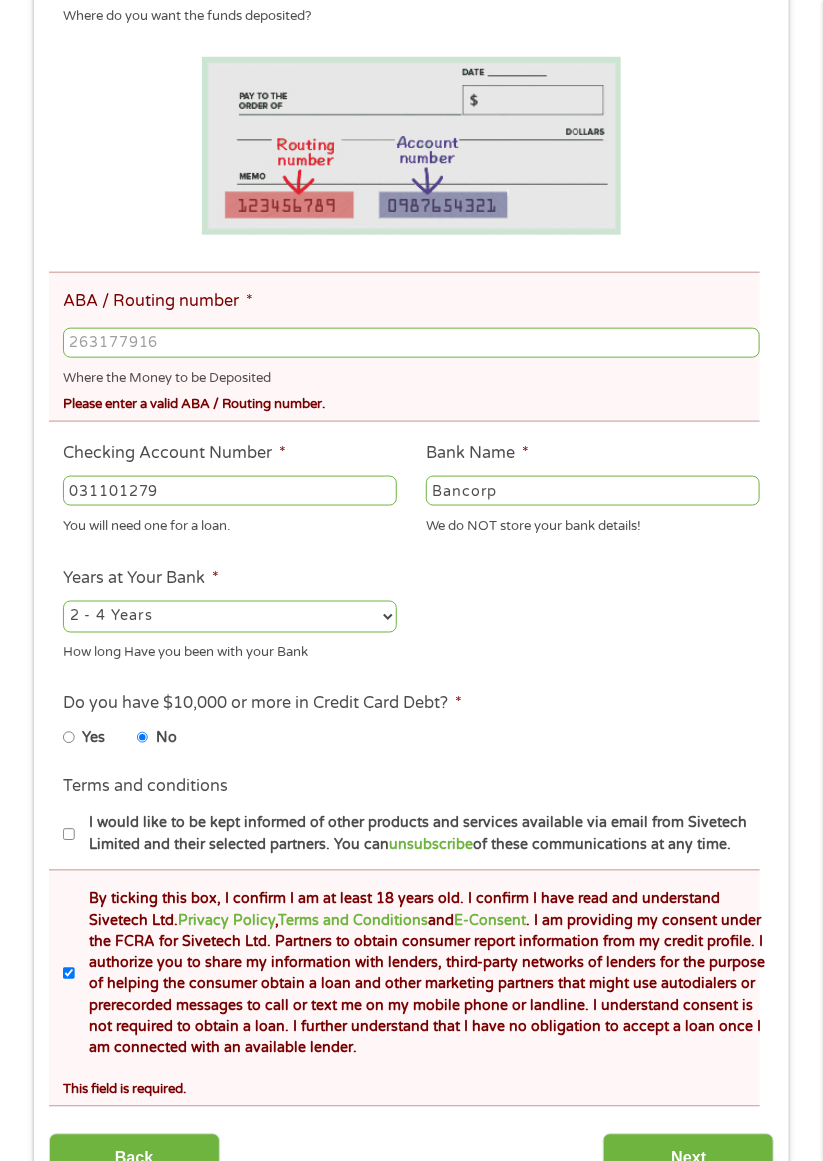 click on "Next" at bounding box center (688, 1158) 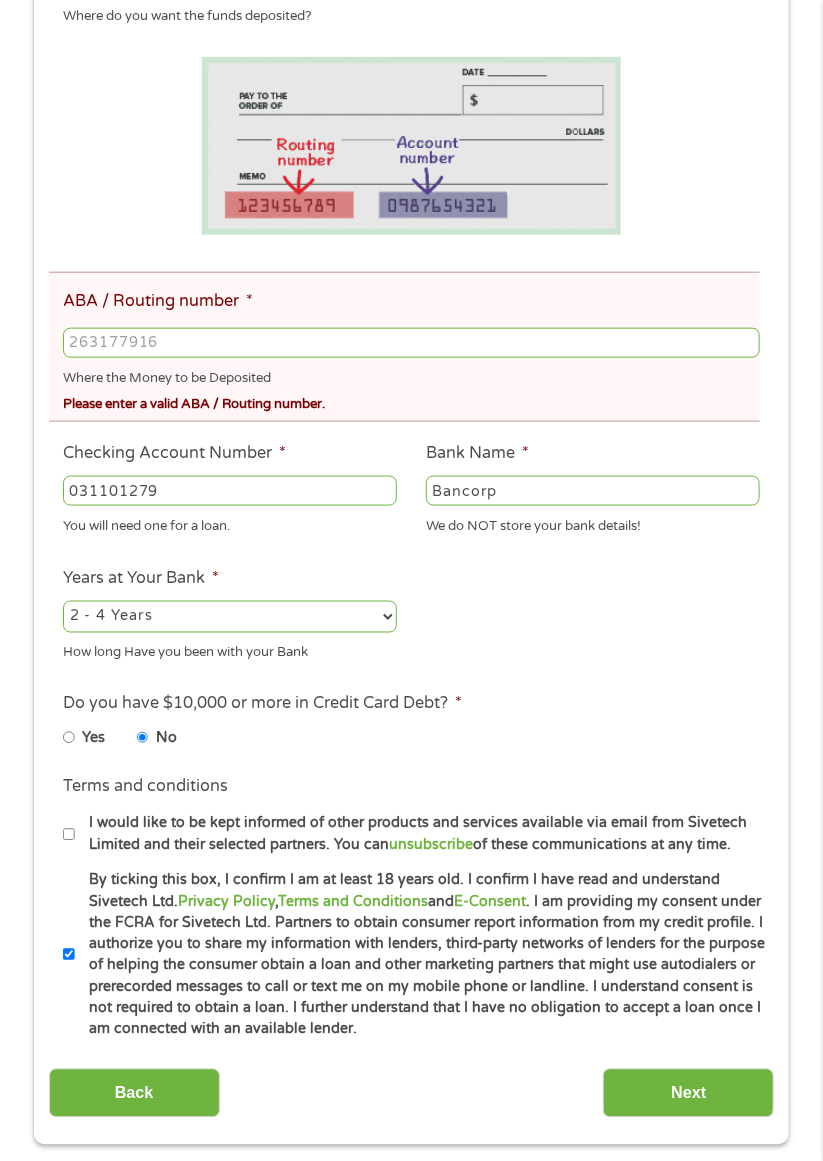 scroll, scrollTop: 142, scrollLeft: 0, axis: vertical 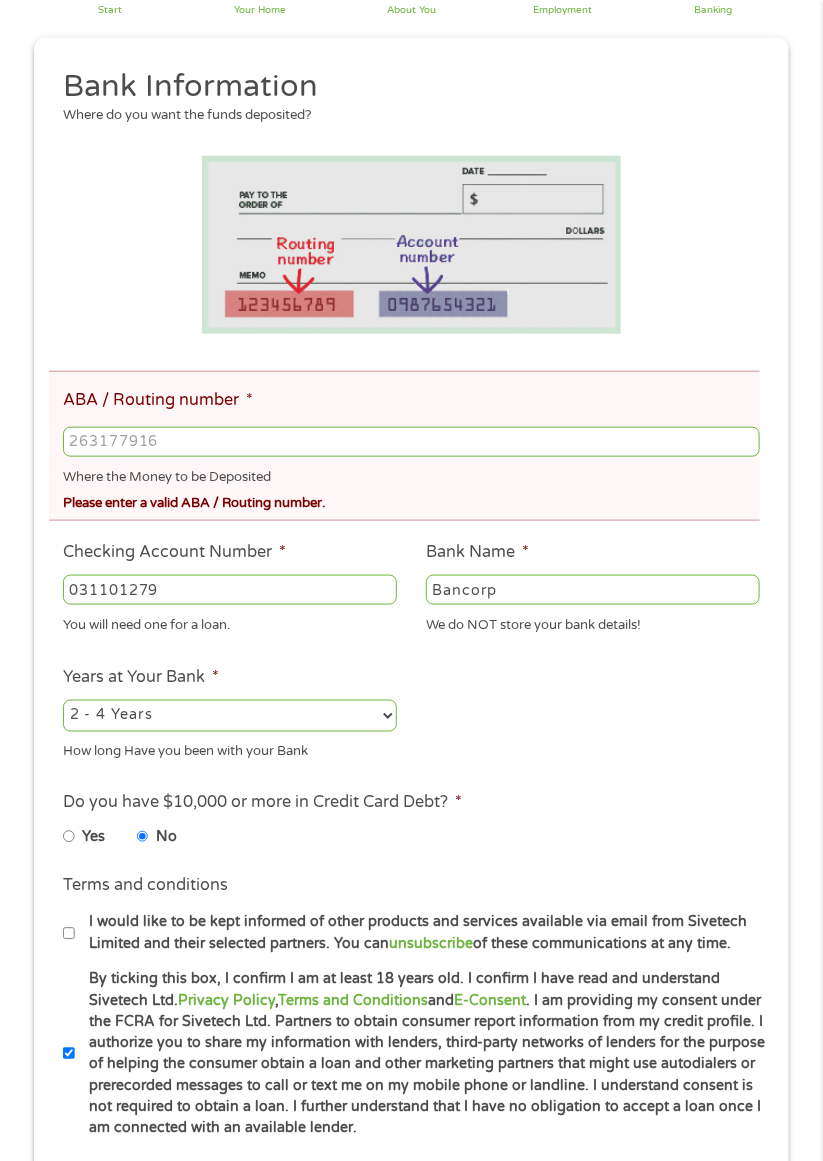 click on "I would like to be kept informed of other products and services available via email from Sivetech Limited and their selected partners. You can   unsubscribe   of these communications at any time." at bounding box center [69, 934] 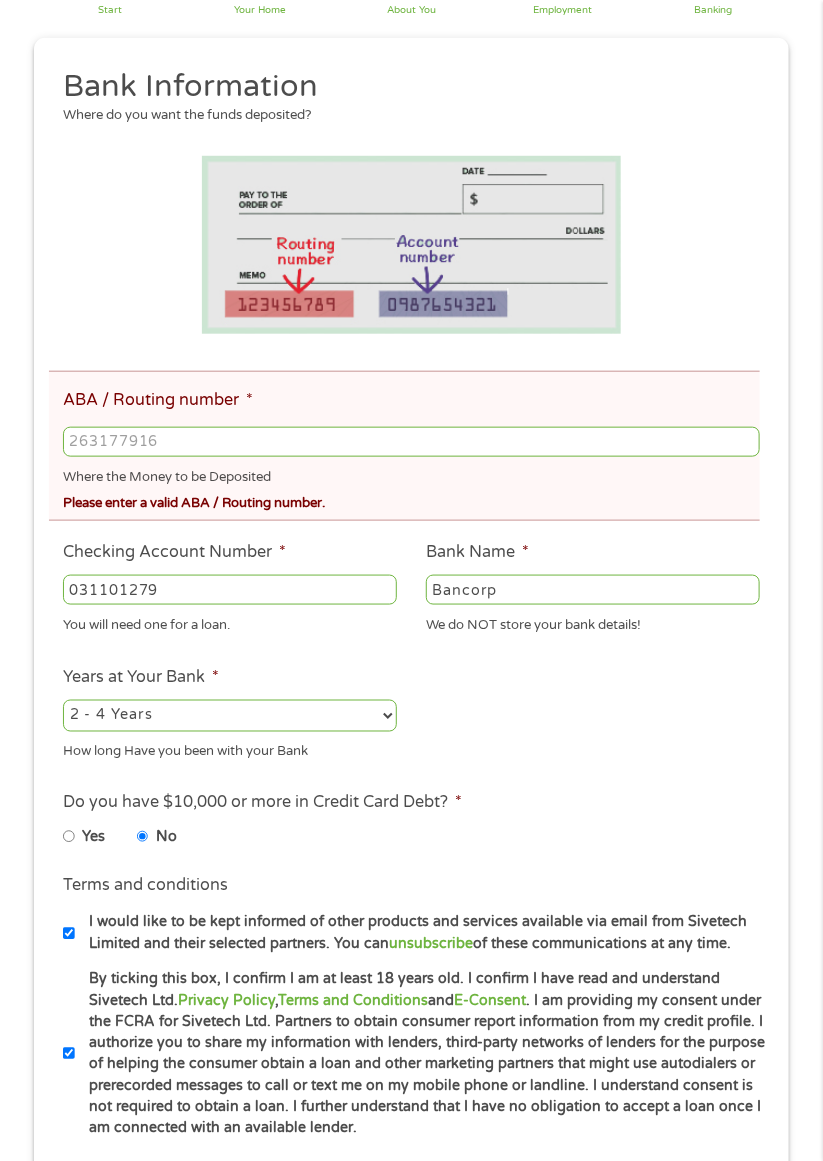 click on "Terms and conditions *
By ticking this box, I confirm I am at least 18 years old. I confirm I have read and understand Sivetech Ltd.  Privacy Policy ,  Terms and Conditions  and  E-Consent . I am providing my consent under the FCRA for Sivetech Ltd. Partners to obtain consumer report information from my credit profile. I authorize you to share my information with lenders, third-party networks of lenders for the purpose of helping the consumer obtain a loan and other marketing partners that might use autodialers or prerecorded messages to call or text me on my mobile phone or landline. I understand consent is not required to obtain a loan. I further understand that I have no obligation to accept a loan once I am connected with an available lender." at bounding box center [412, 1054] 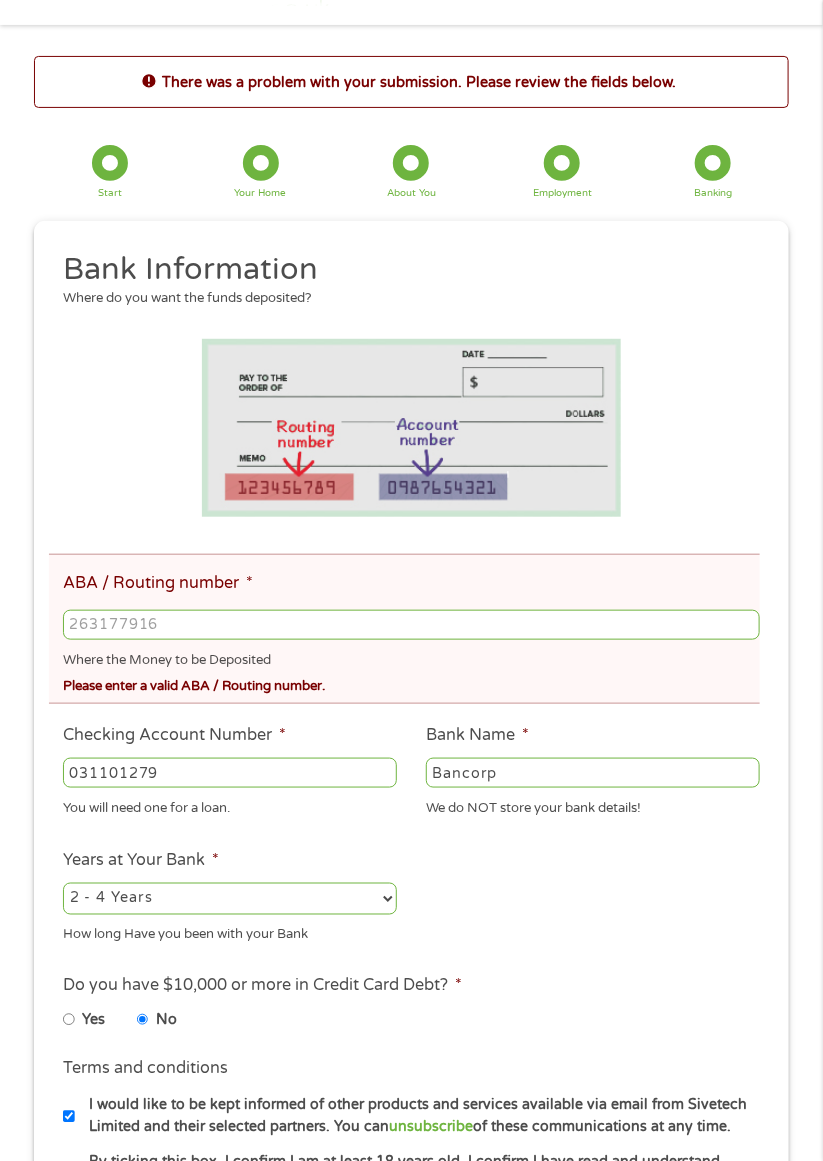 scroll, scrollTop: 25, scrollLeft: 0, axis: vertical 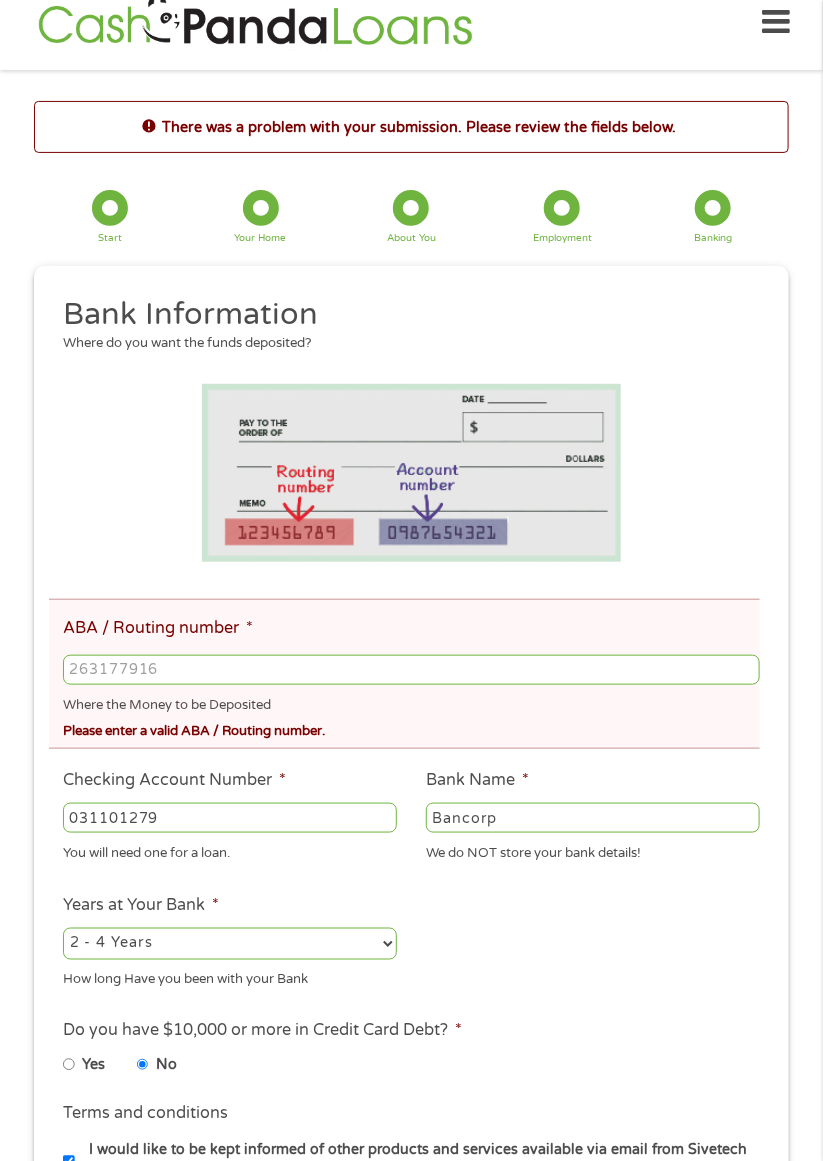 click on "[NUMBER]" at bounding box center [411, 670] 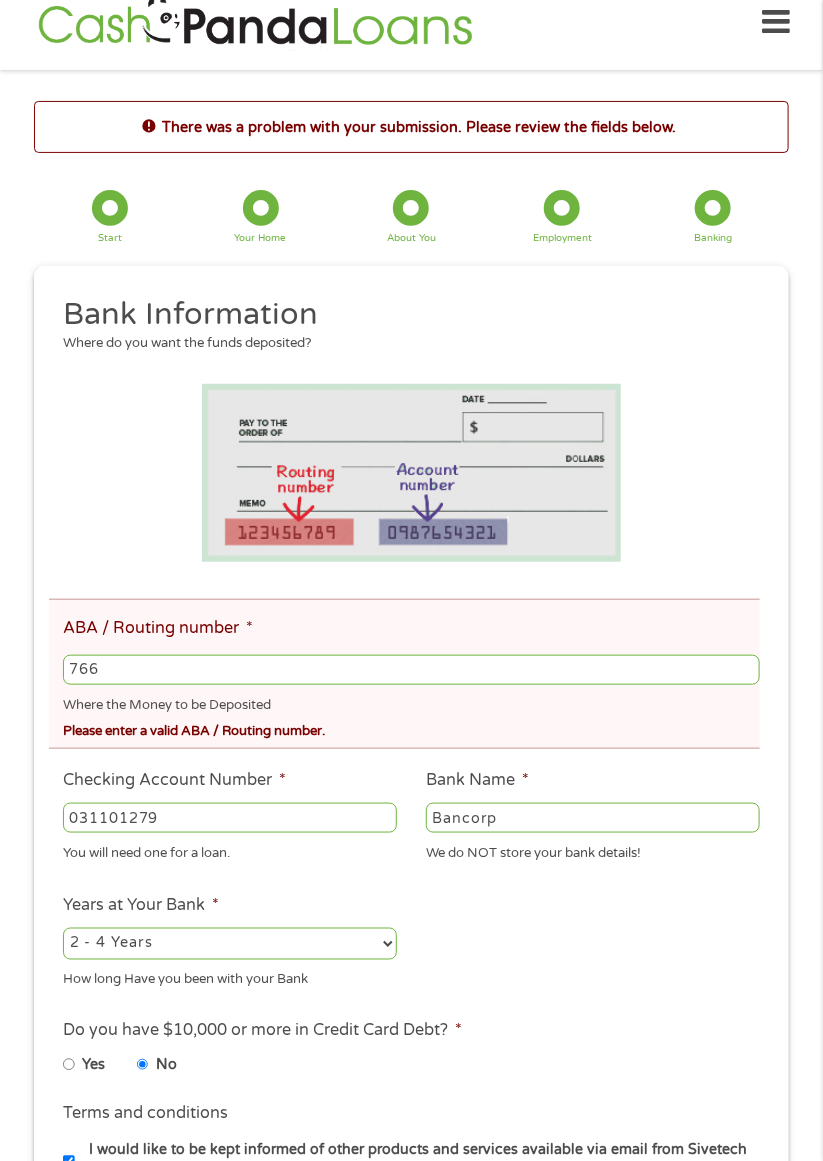 type on "76" 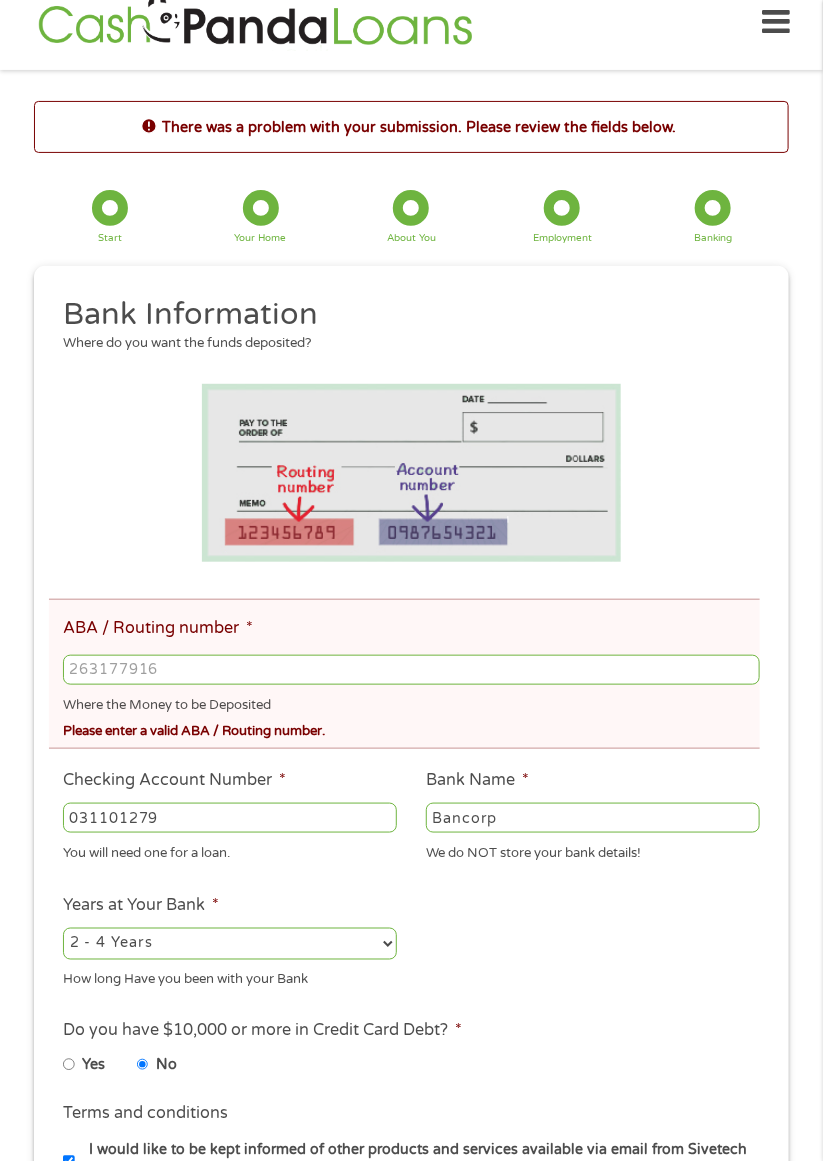click on "Bancorp" at bounding box center [593, 818] 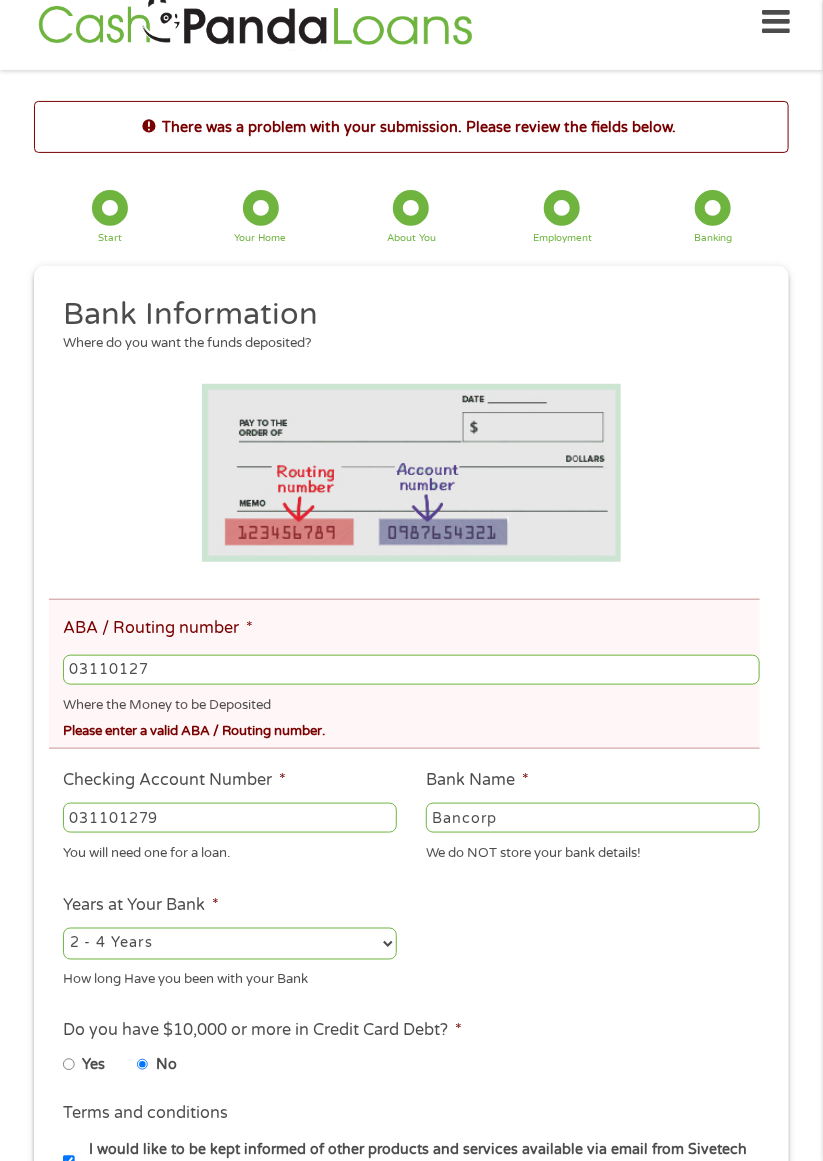 type on "031101279" 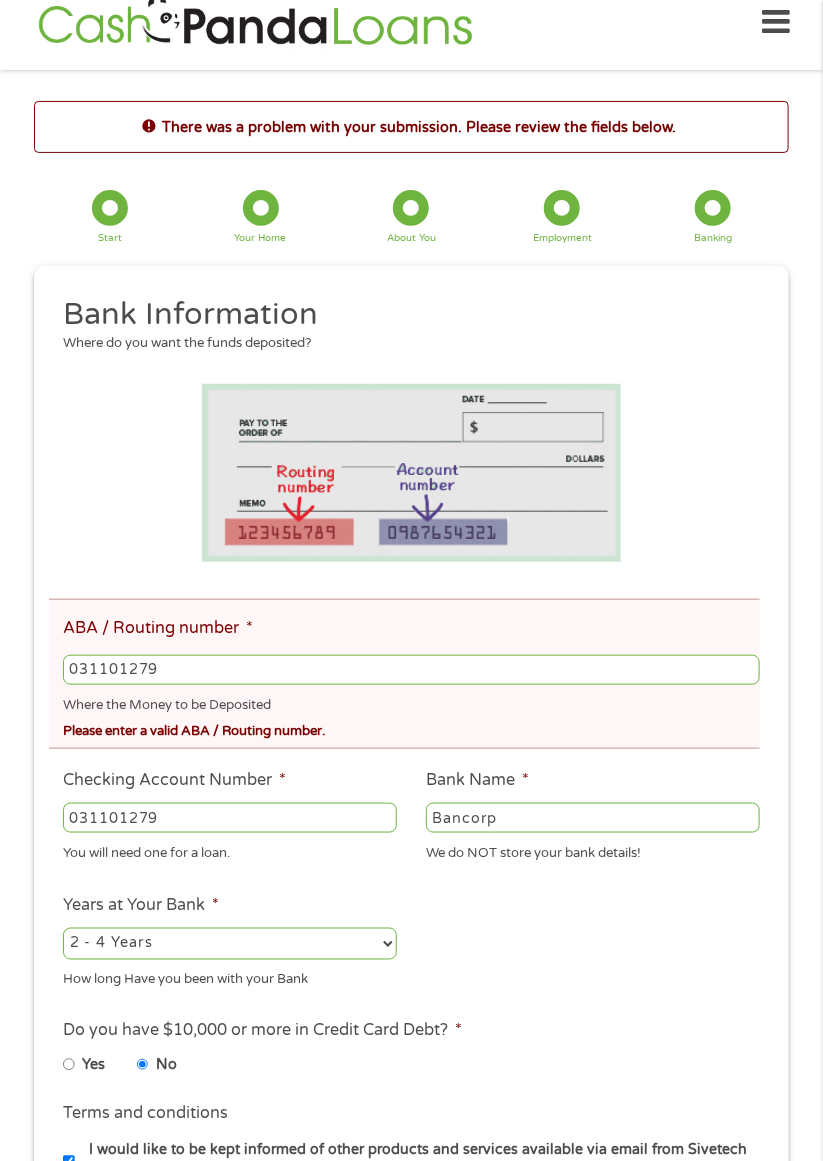 type on "THE BANCORP BANK" 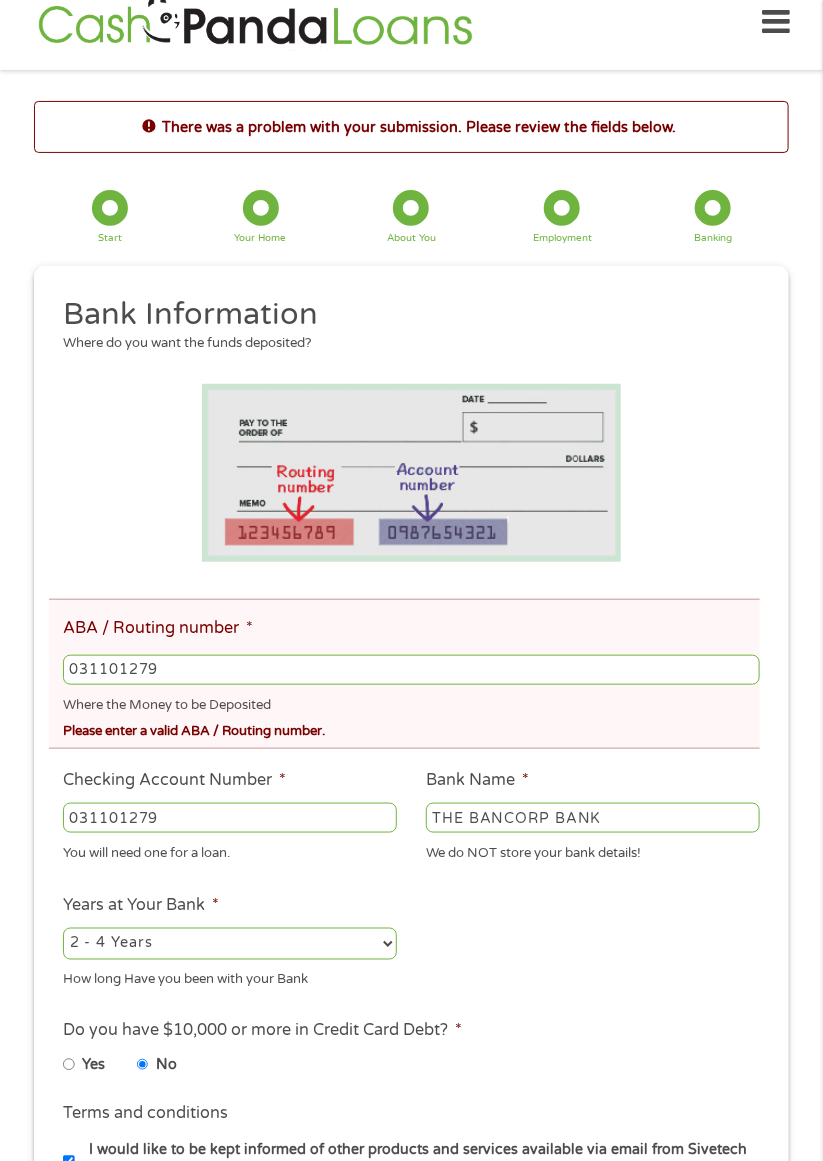 type on "031101279" 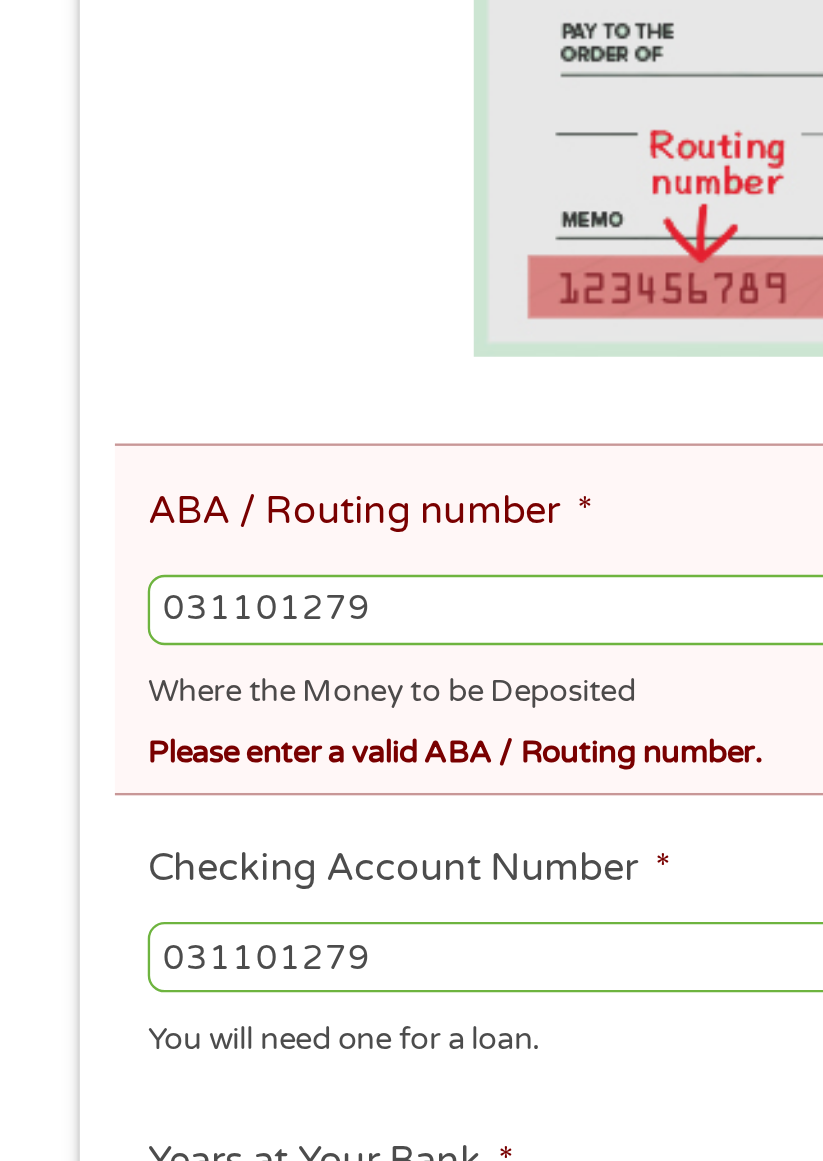 scroll, scrollTop: 12, scrollLeft: 0, axis: vertical 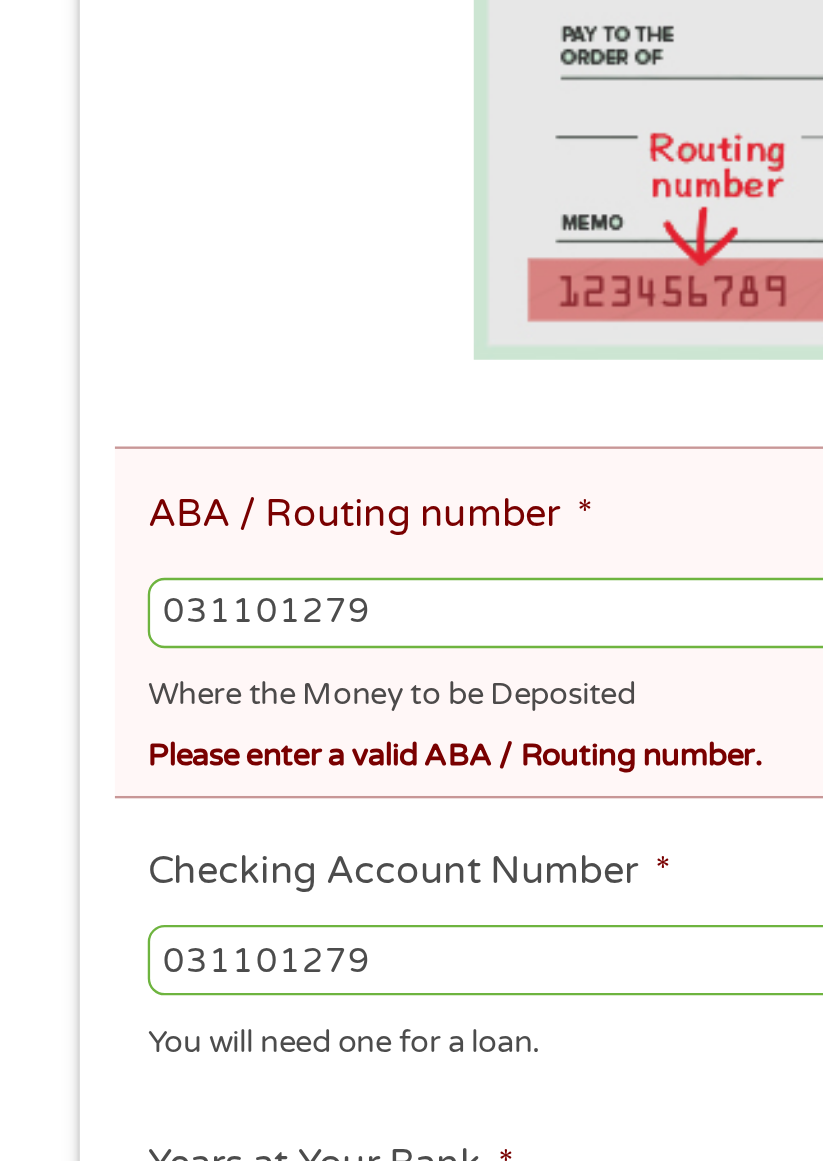 click on "031101279" at bounding box center [230, 831] 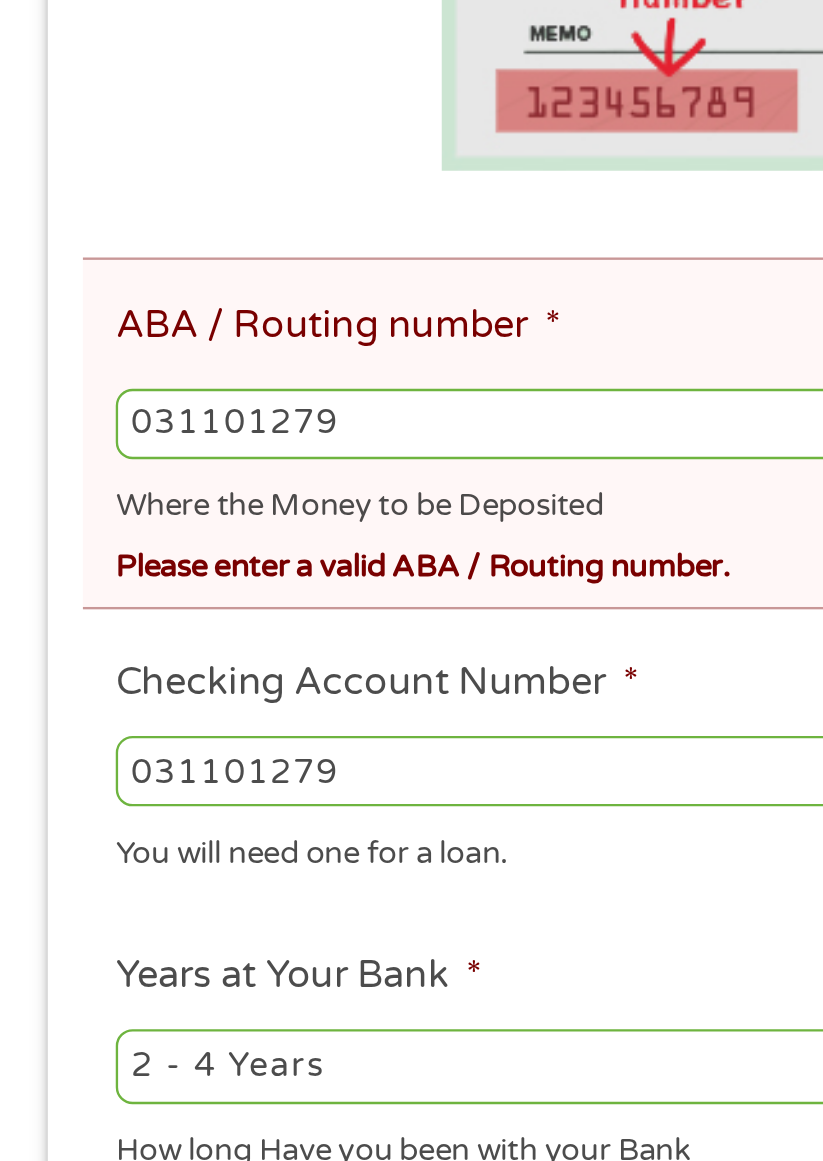 scroll, scrollTop: 12, scrollLeft: 0, axis: vertical 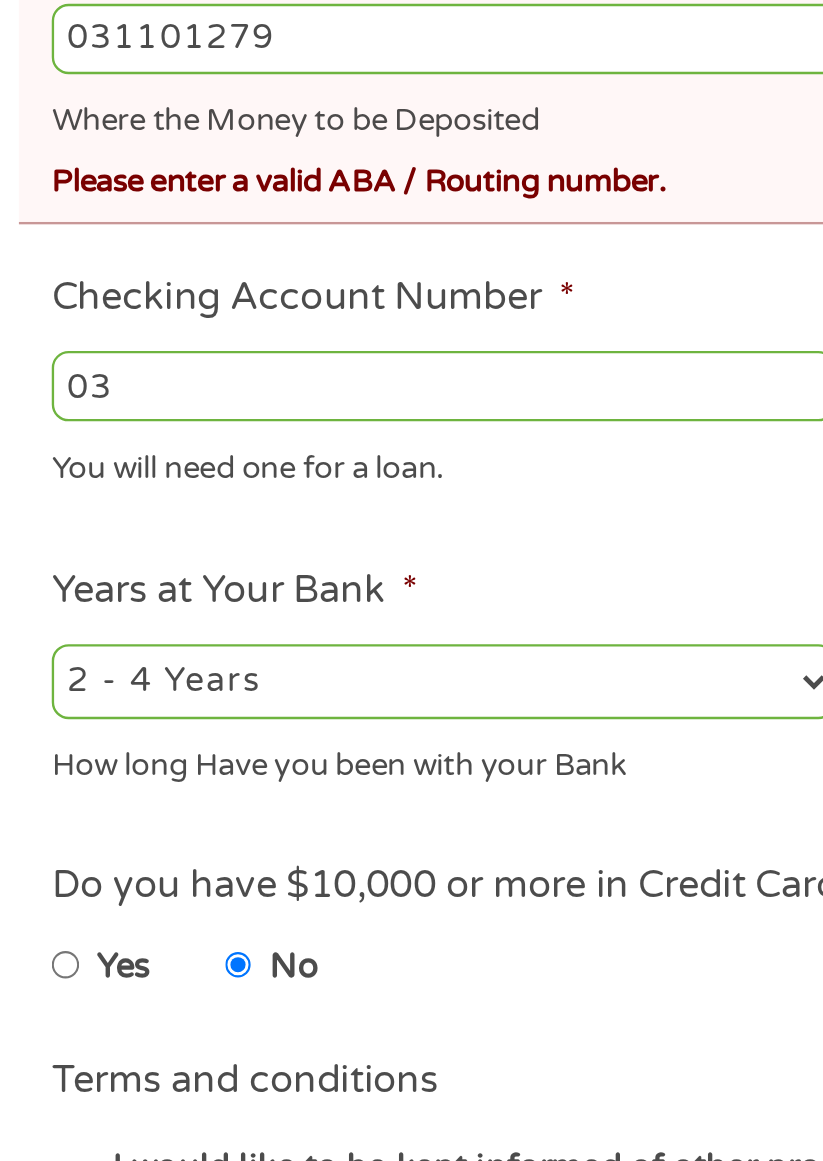 type on "0" 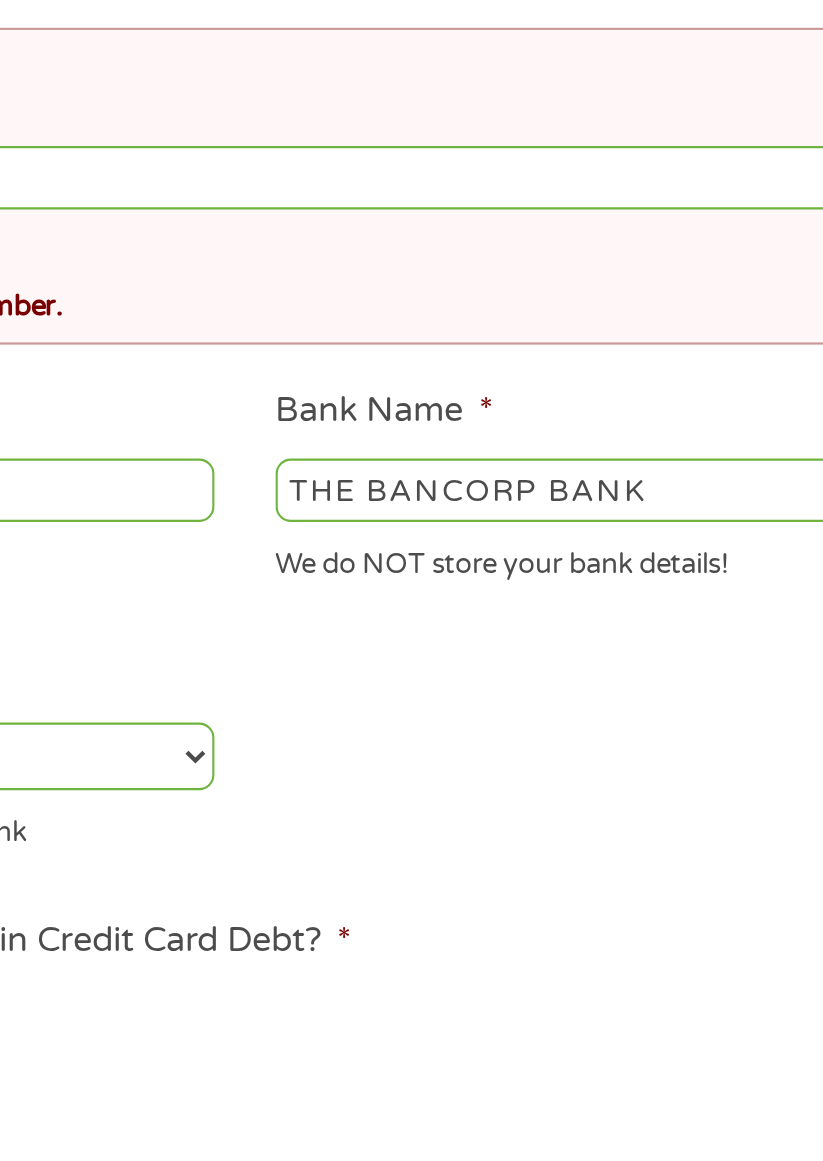 scroll, scrollTop: 12, scrollLeft: 0, axis: vertical 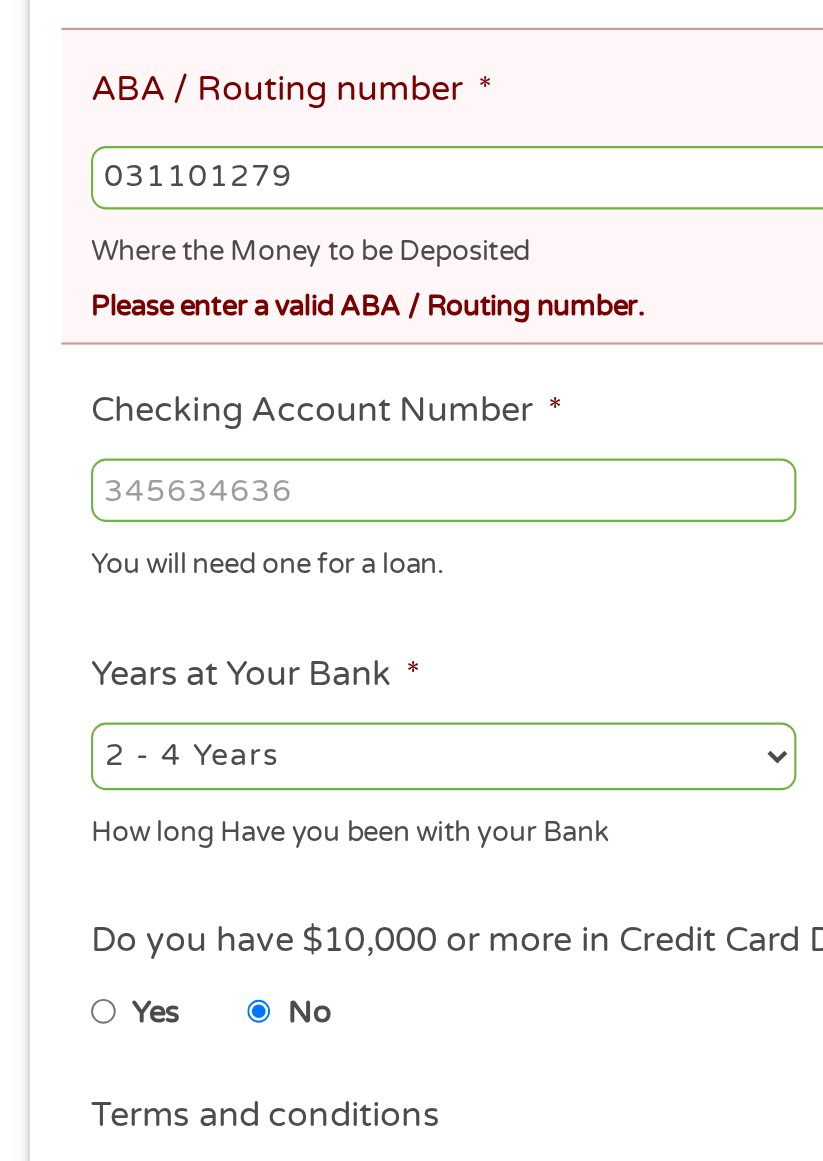 click on "Checking Account Number *" at bounding box center (230, 831) 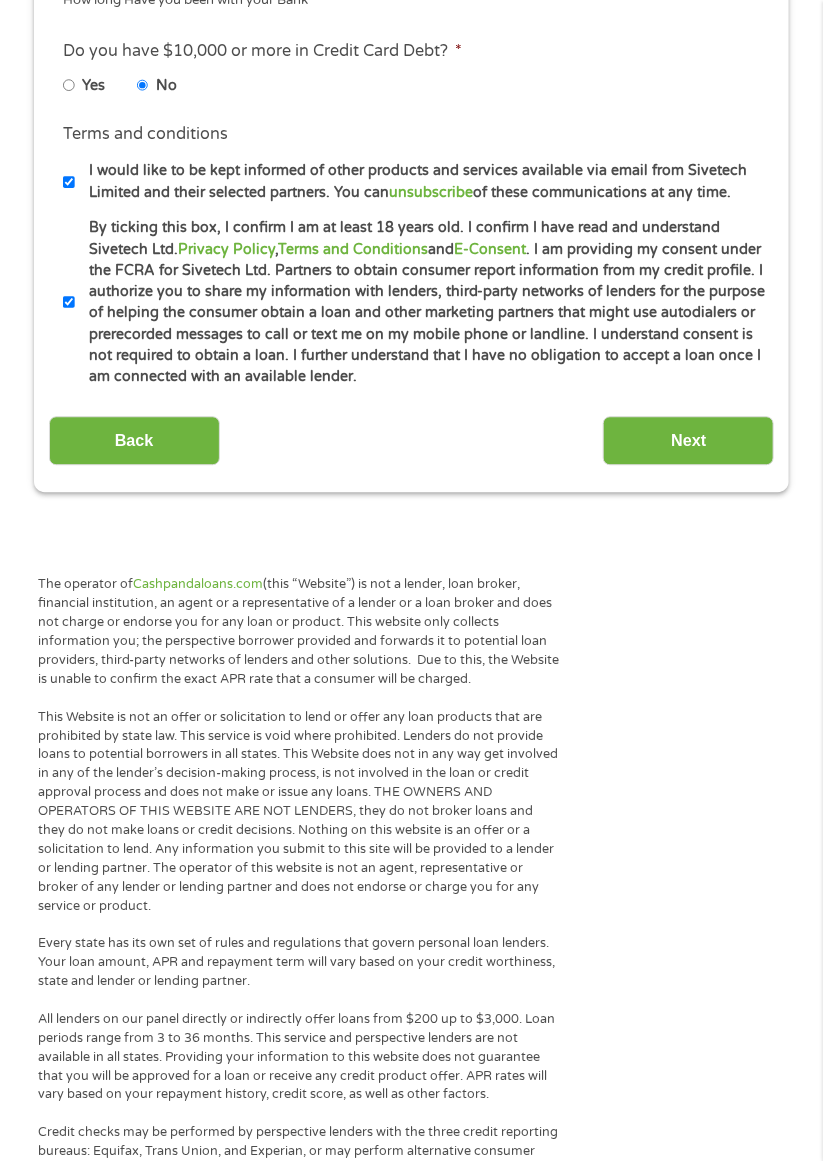 scroll, scrollTop: 1004, scrollLeft: 0, axis: vertical 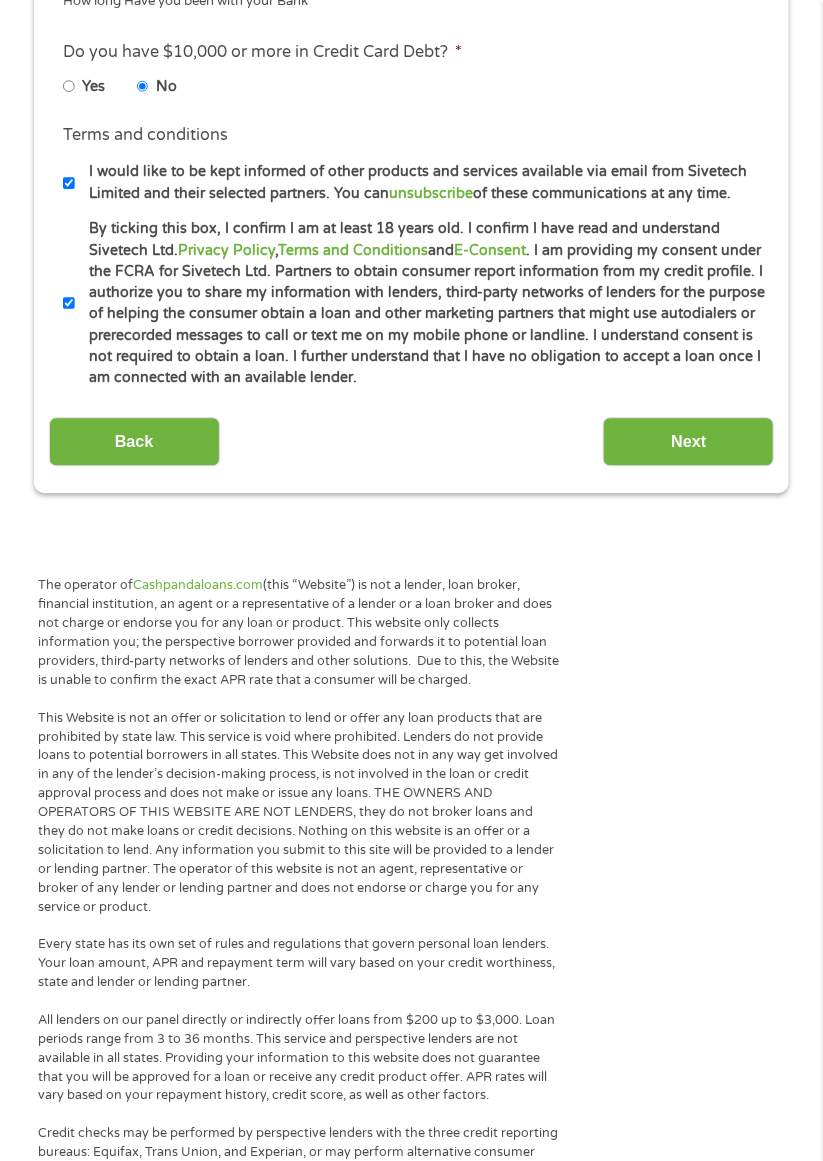 click on "Next" at bounding box center (688, 441) 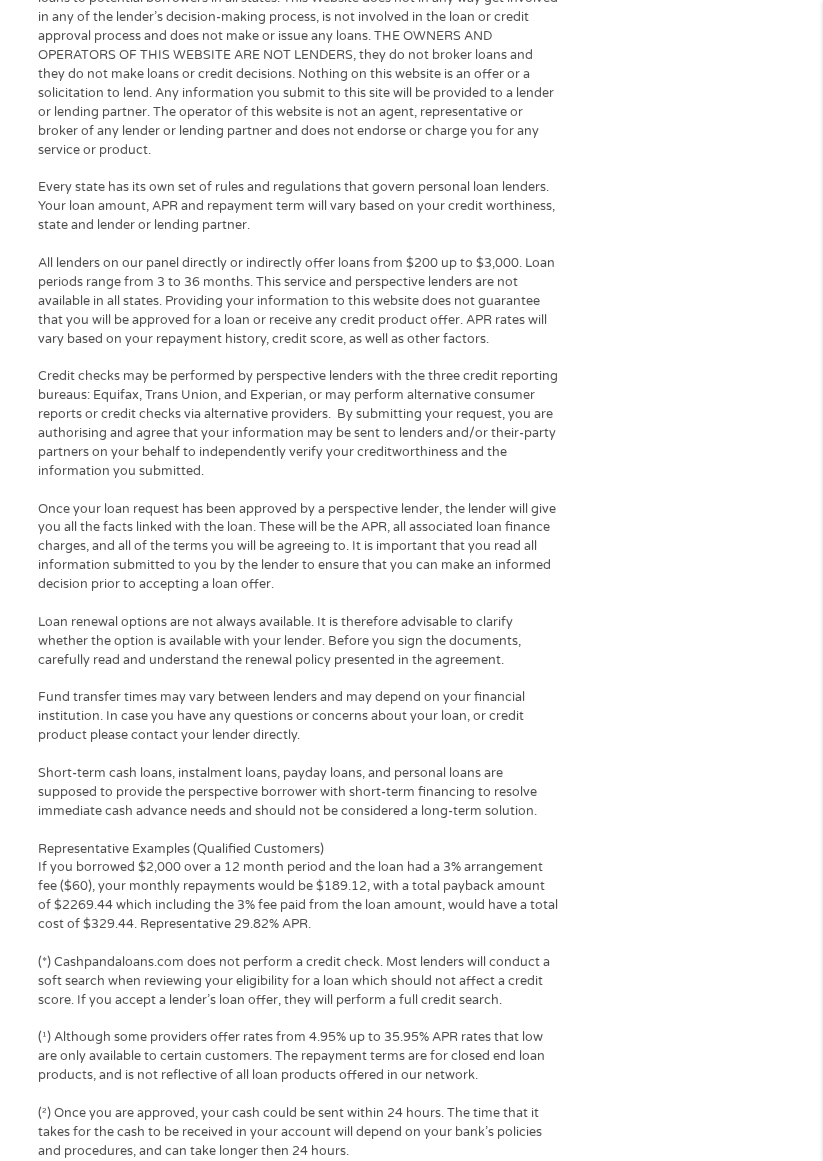 scroll, scrollTop: 909, scrollLeft: 0, axis: vertical 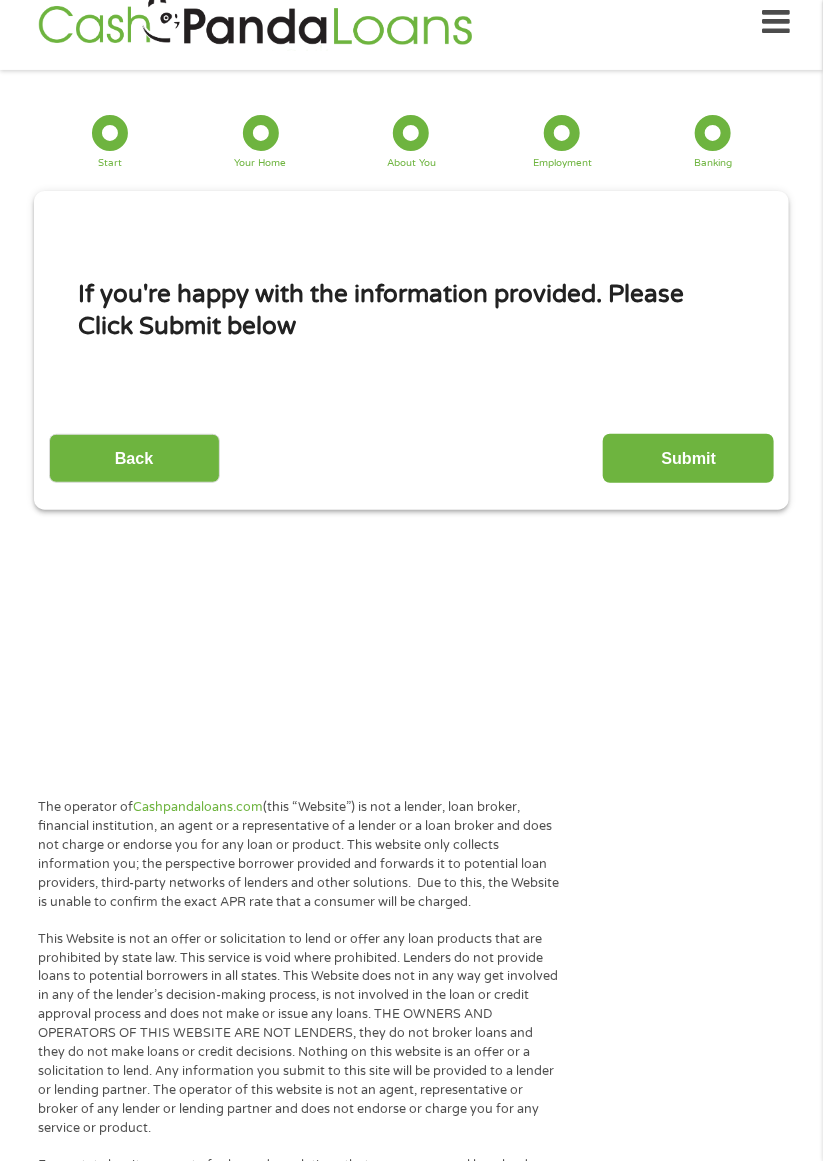 click on "Submit" at bounding box center (688, 458) 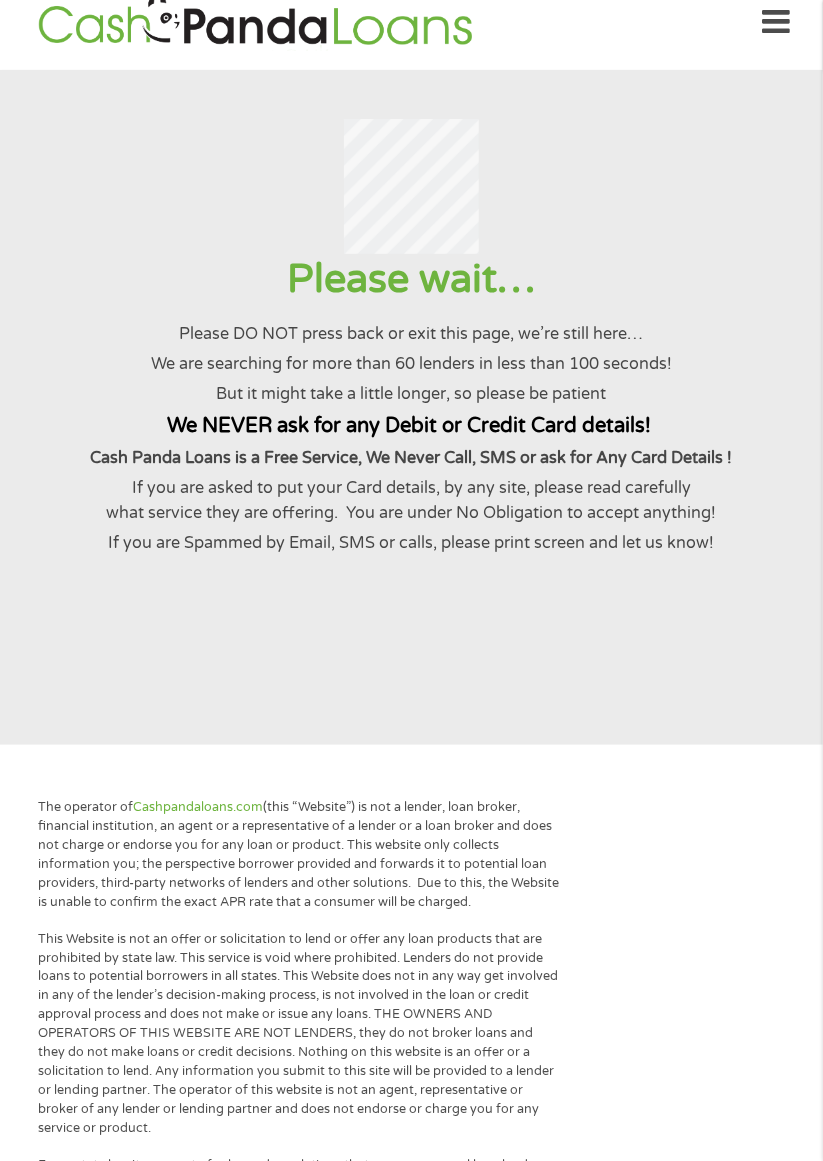 scroll, scrollTop: 0, scrollLeft: 0, axis: both 